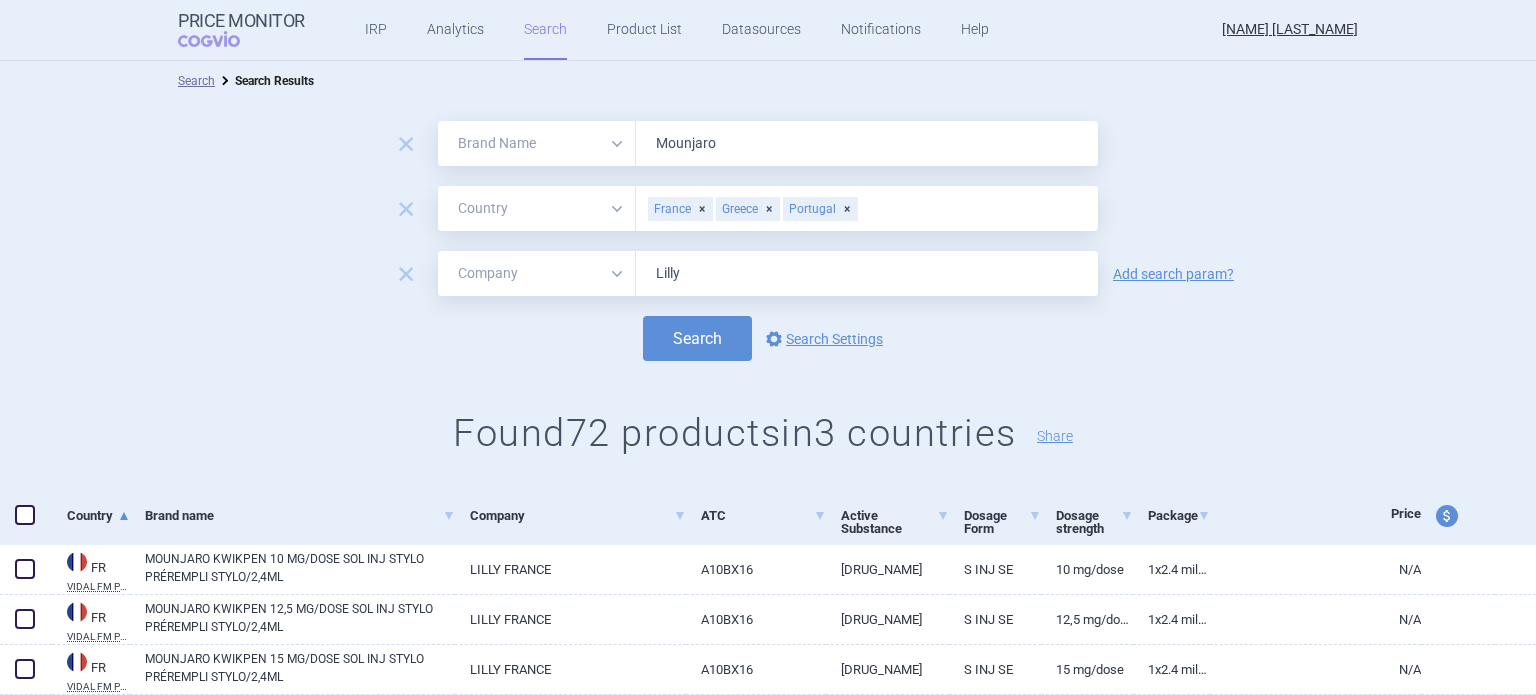 scroll, scrollTop: 0, scrollLeft: 0, axis: both 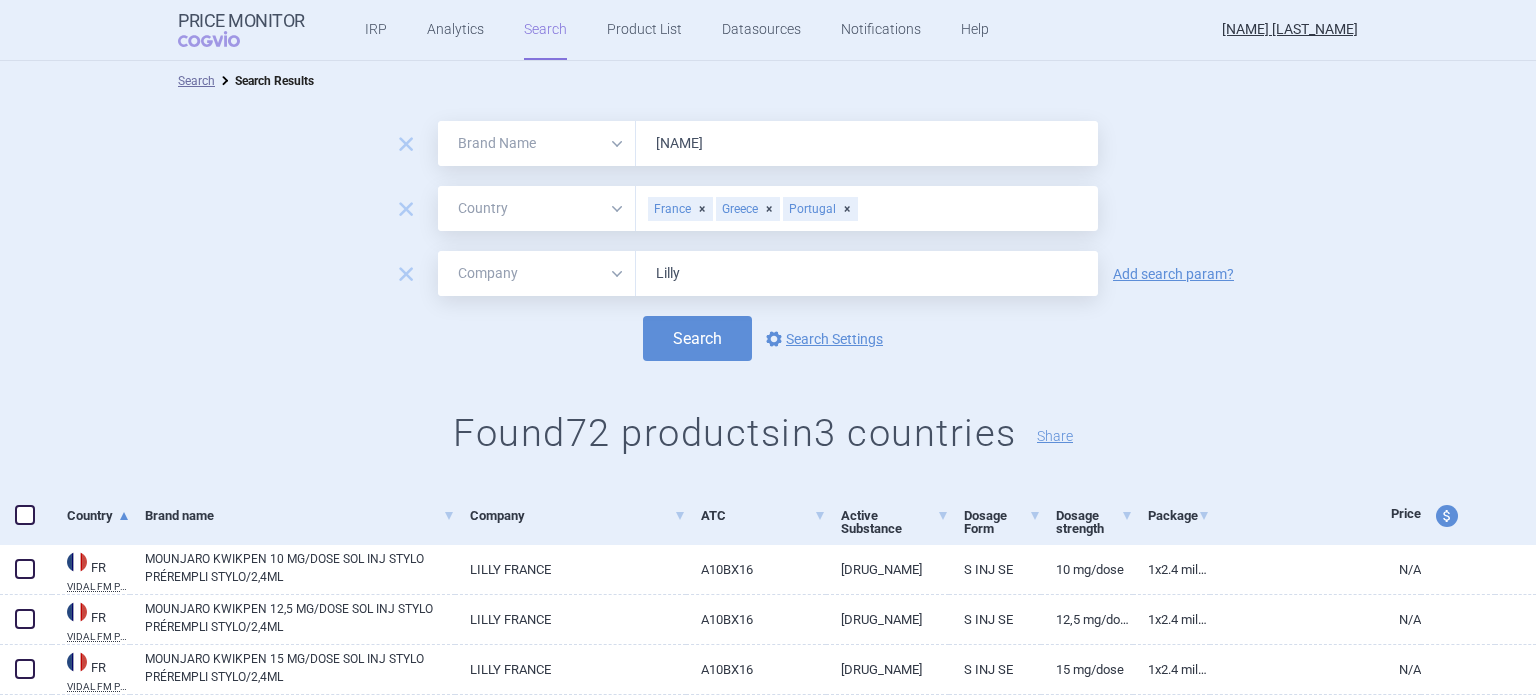 type on "Jaypirca" 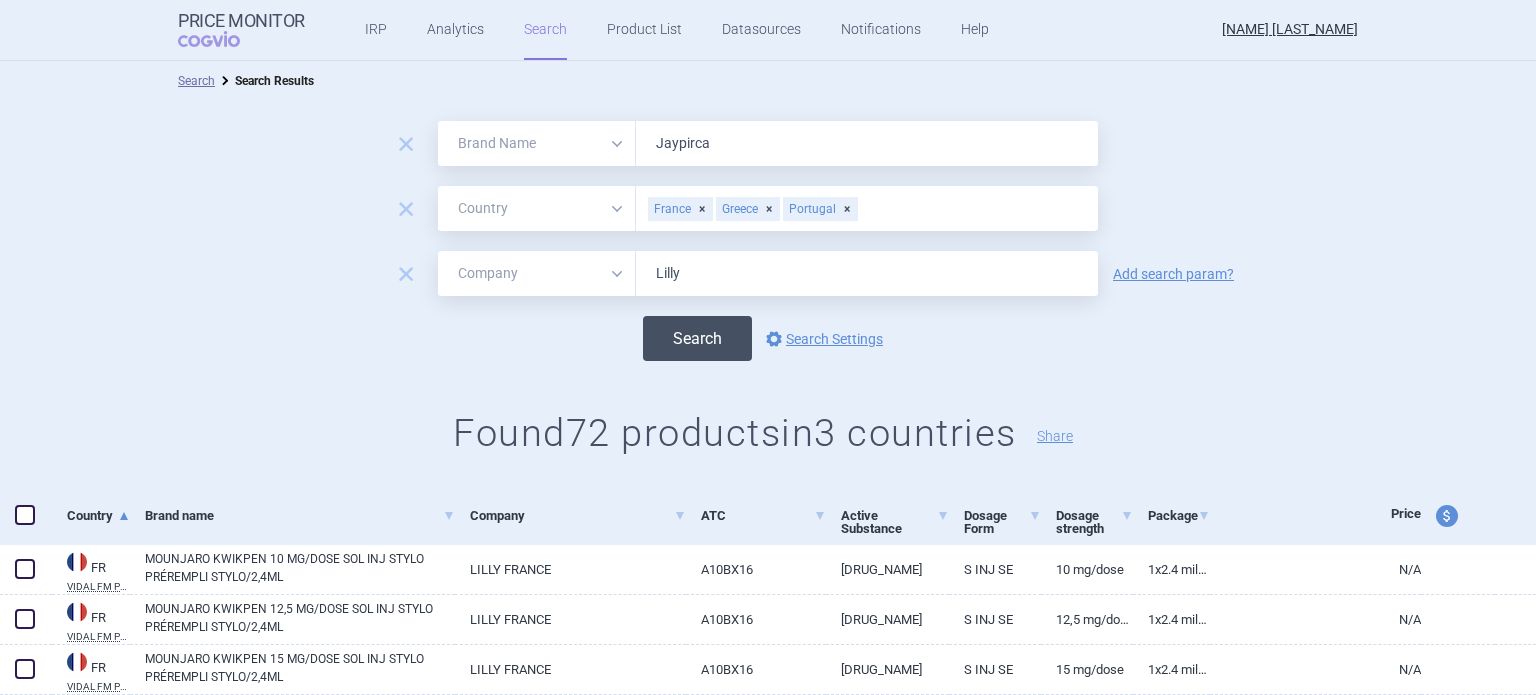 click on "Search" at bounding box center [697, 338] 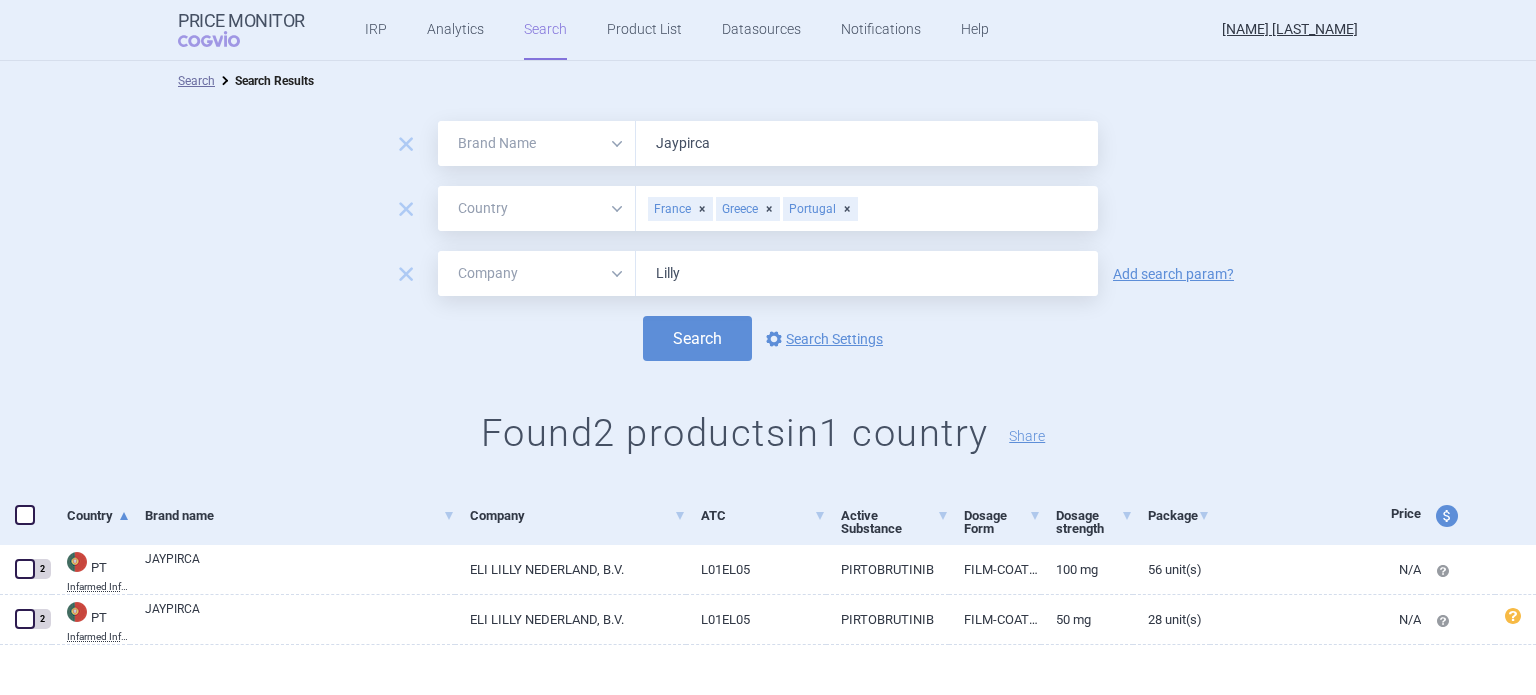 click on "France" at bounding box center [680, 209] 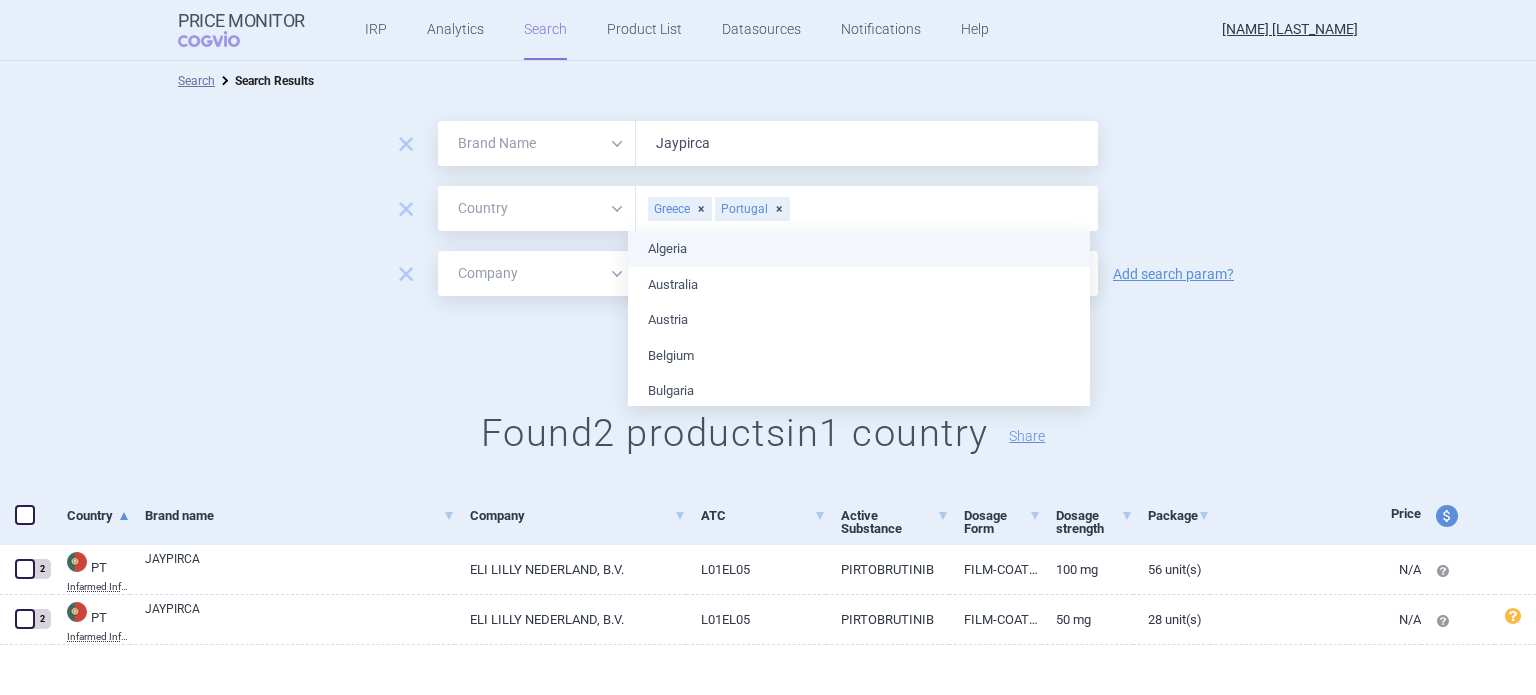 click on "Greece" at bounding box center (680, 209) 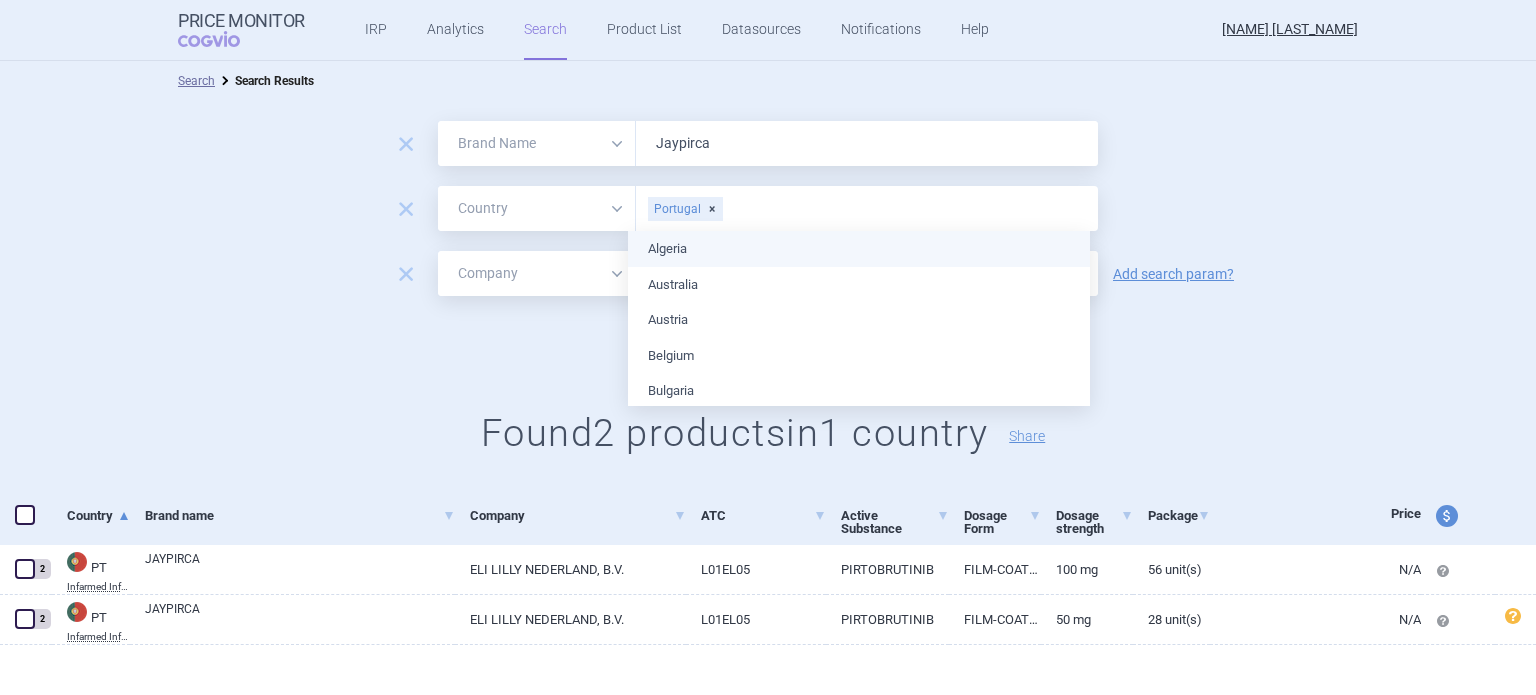 click on "Portugal" at bounding box center (685, 209) 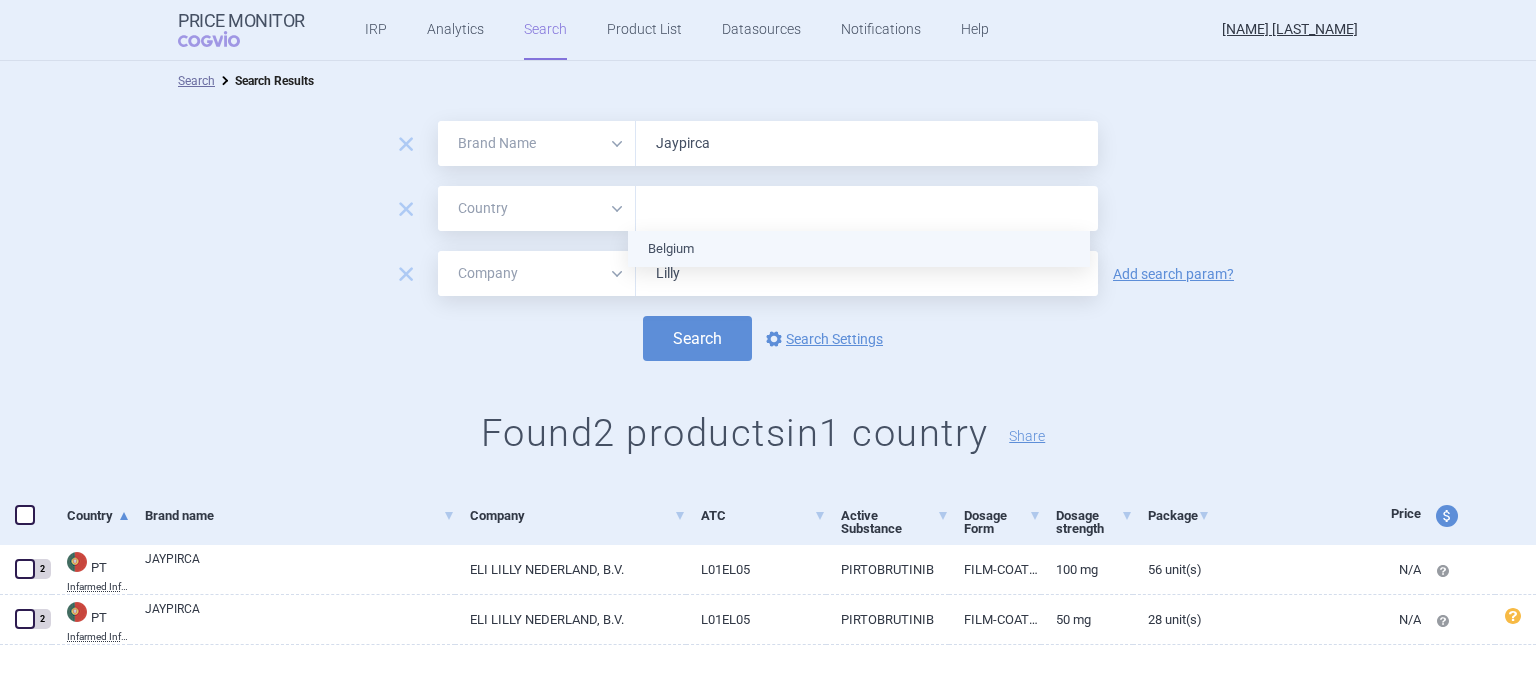 click on "Belgium" at bounding box center (859, 249) 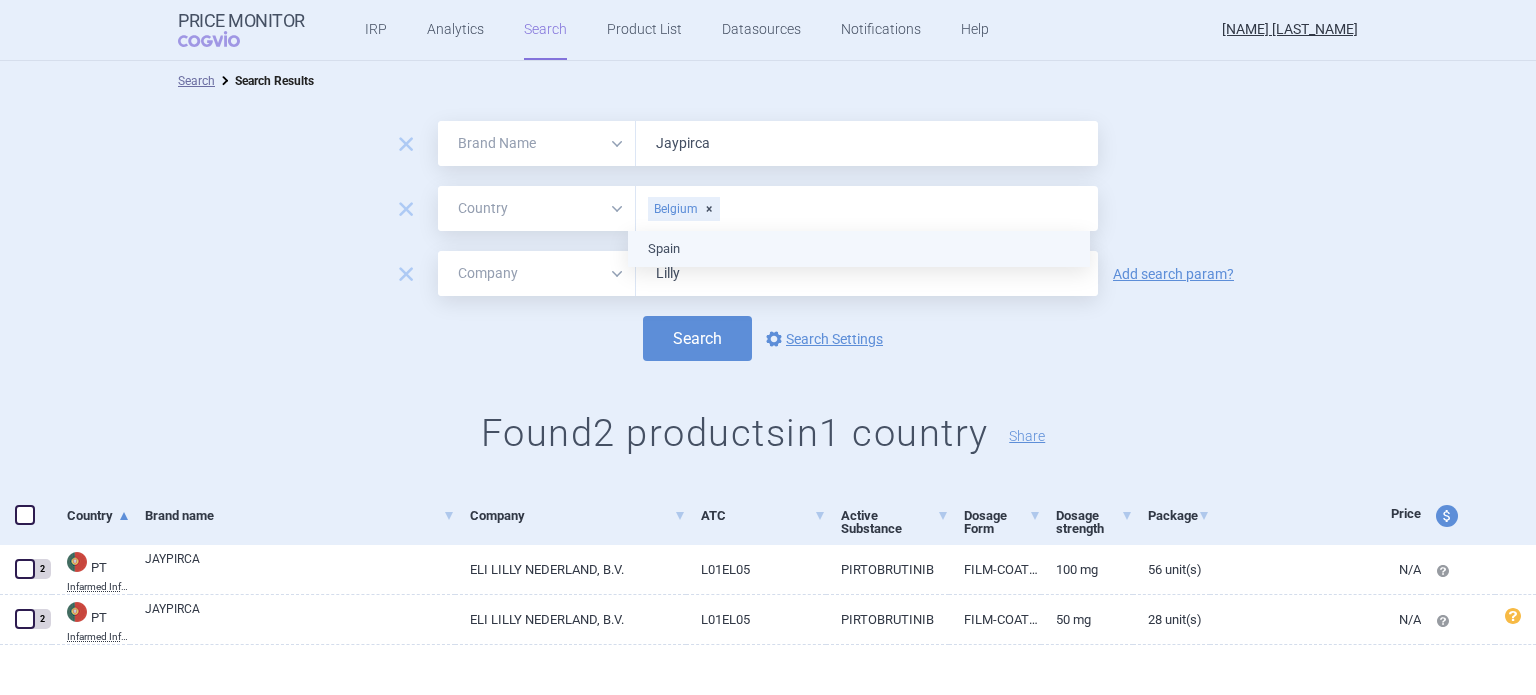 click on "Spain" at bounding box center (859, 249) 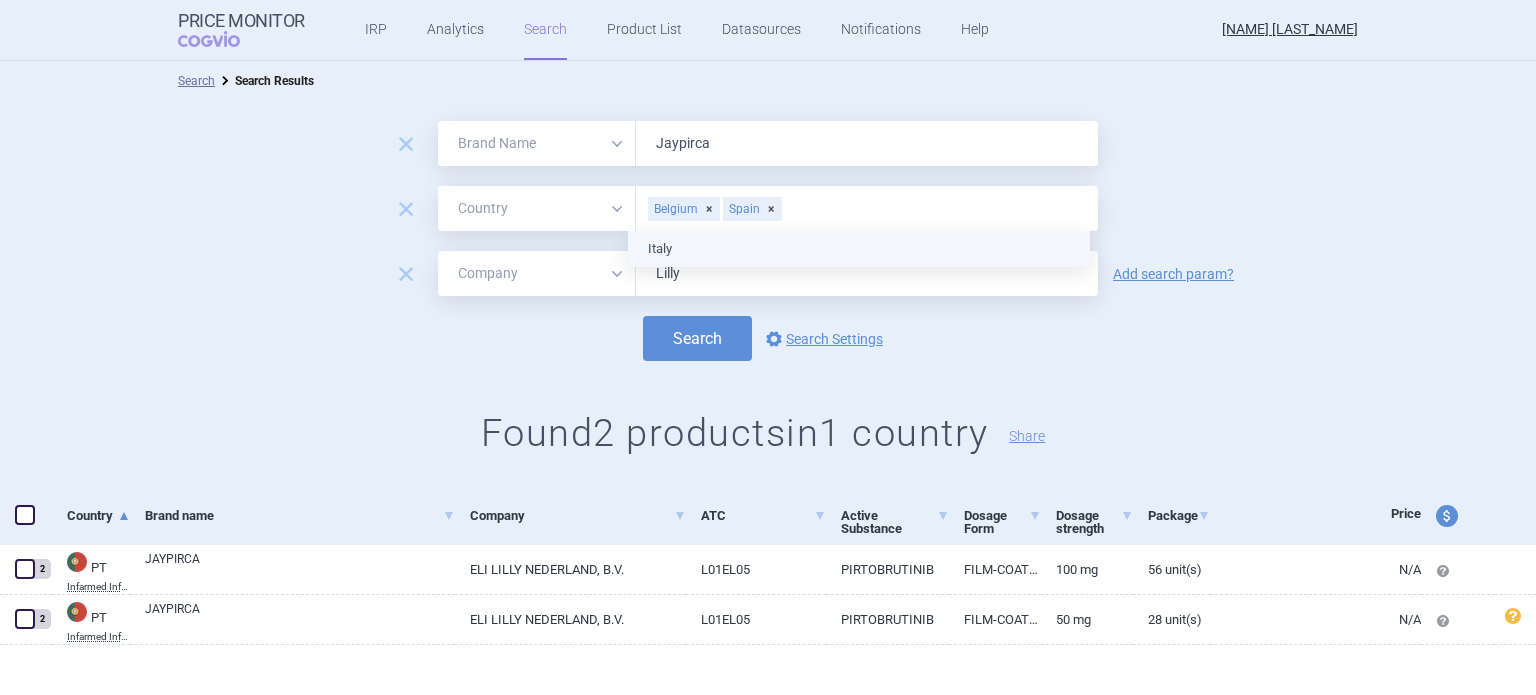 click on "Italy" at bounding box center (859, 249) 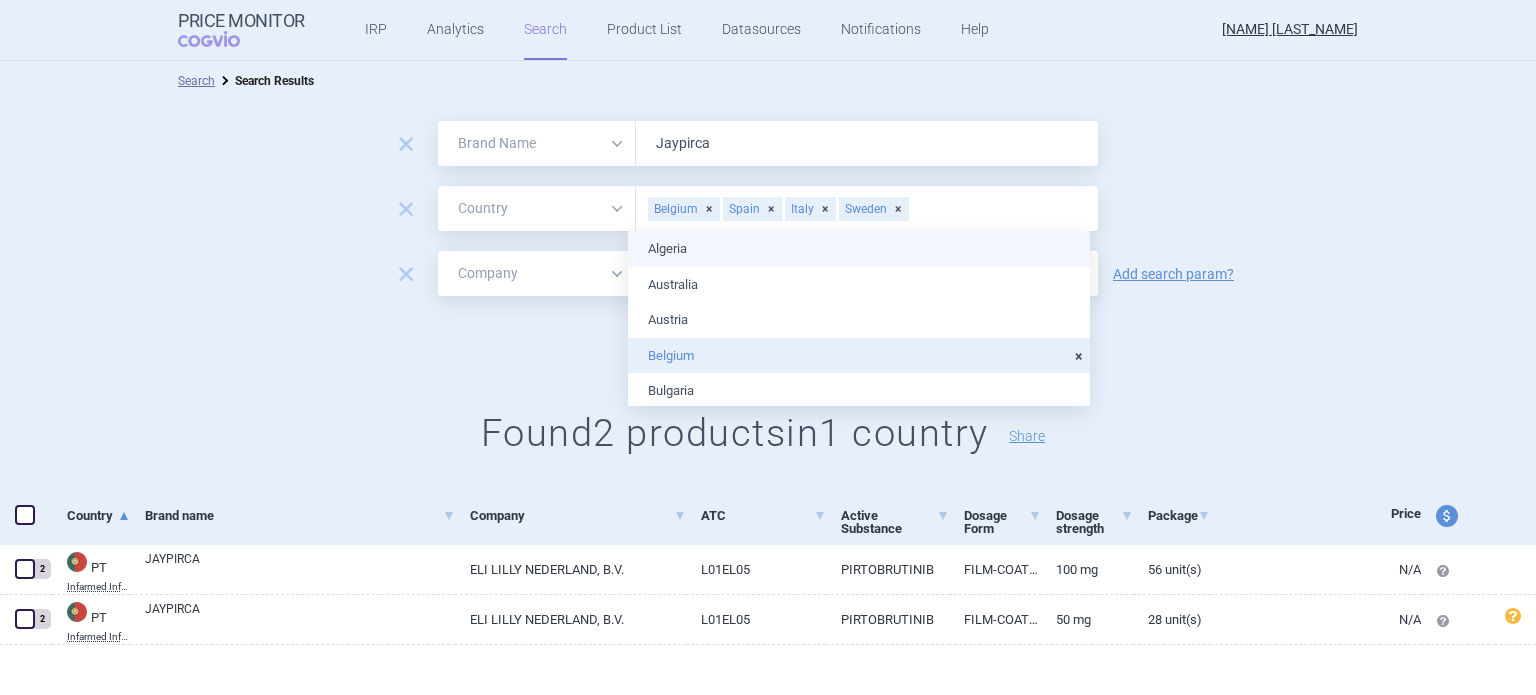 click on "[COUNTRY] [COUNTRY] [COUNTRY] [COUNTRY] [COUNTRY] [COUNTRY] [COUNTRY] [COUNTRY] [COUNTRY] [COUNTRY] [COUNTRY] [COUNTRY] [COUNTRY] [COUNTRY] [COUNTRY] [COUNTRY] [COUNTRY] [COUNTRY] [COUNTRY] [COUNTRY] [COUNTRY] [COUNTRY] [COUNTRY] [COUNTRY] [COUNTRY] [COUNTRY] [COUNTRY] [COUNTRY] [COUNTRY] [COUNTRY] [COUNTRY] [COUNTRY] [COUNTRY] [COUNTRY] [COUNTRY]" at bounding box center [859, 978] 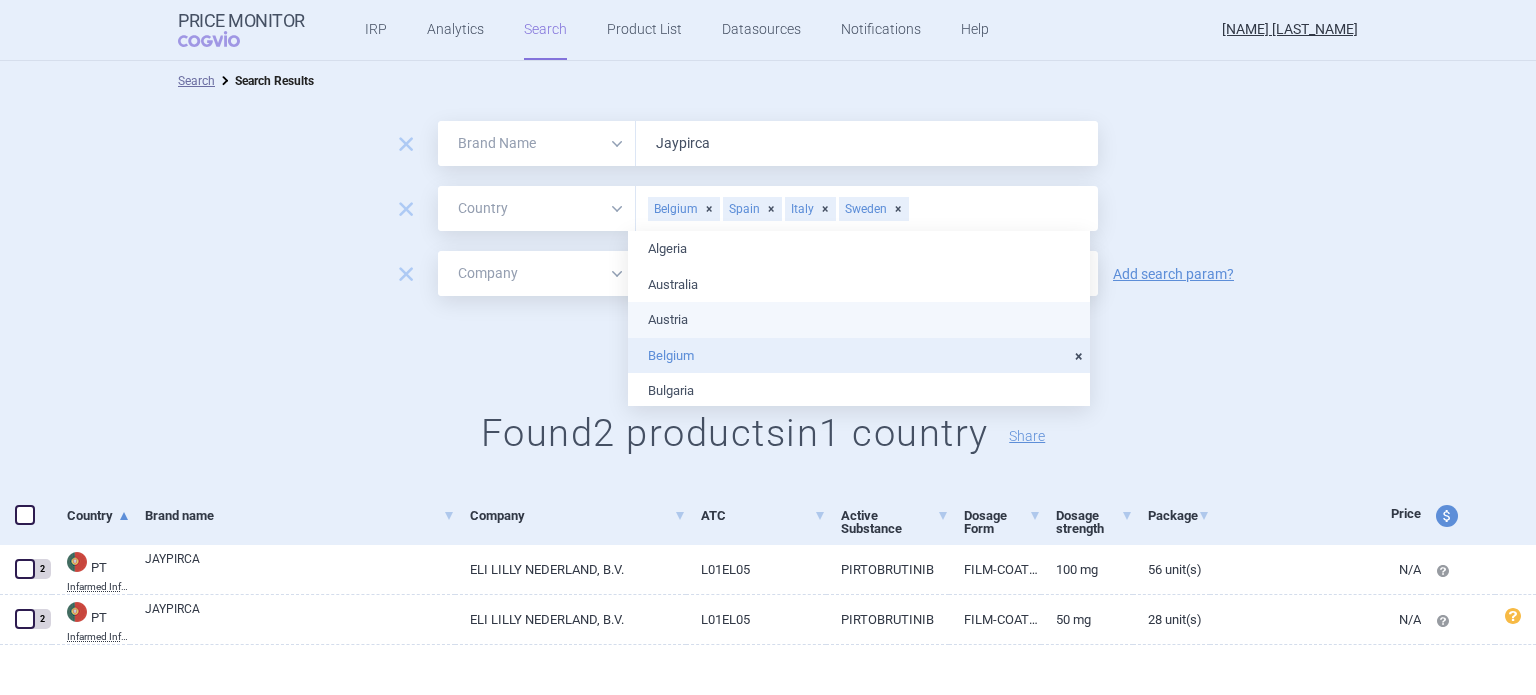 click on "Search options Search Settings" at bounding box center (768, 338) 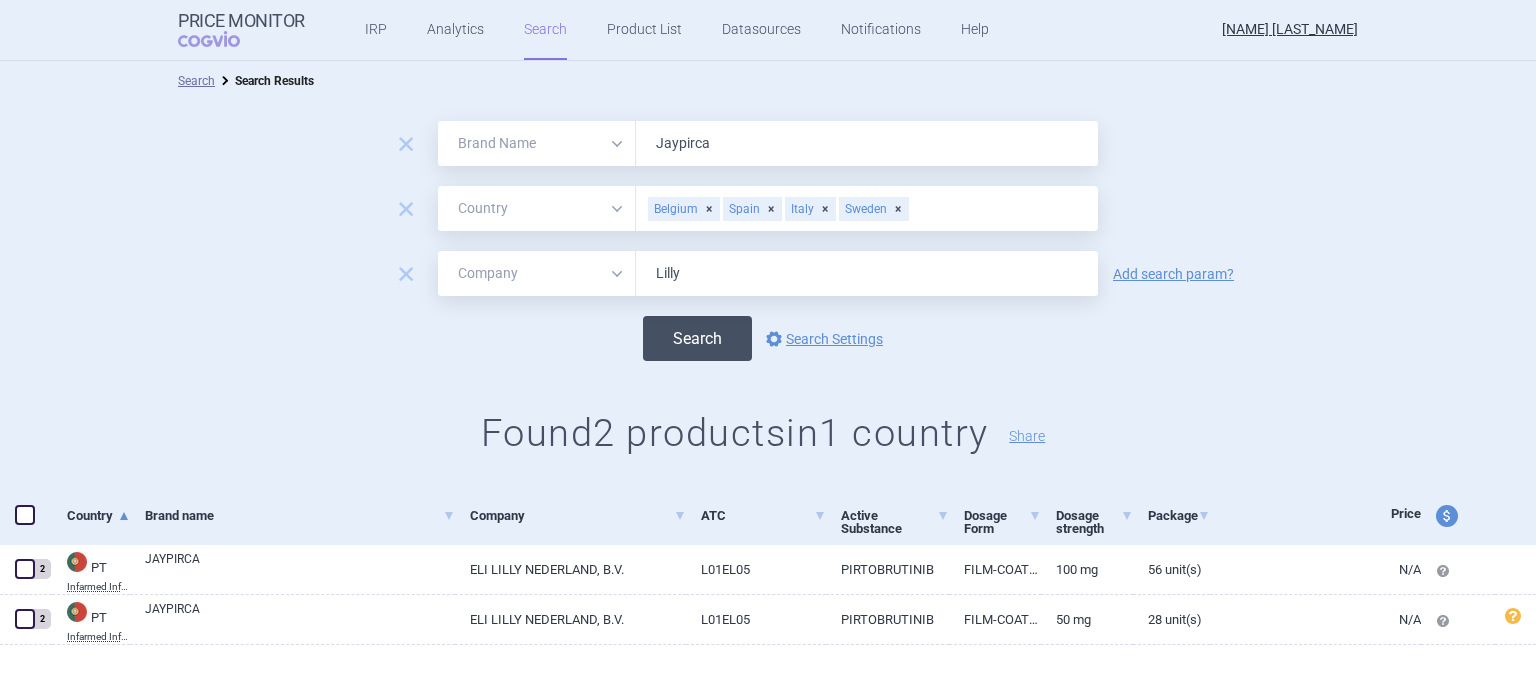 click on "Search" at bounding box center (697, 338) 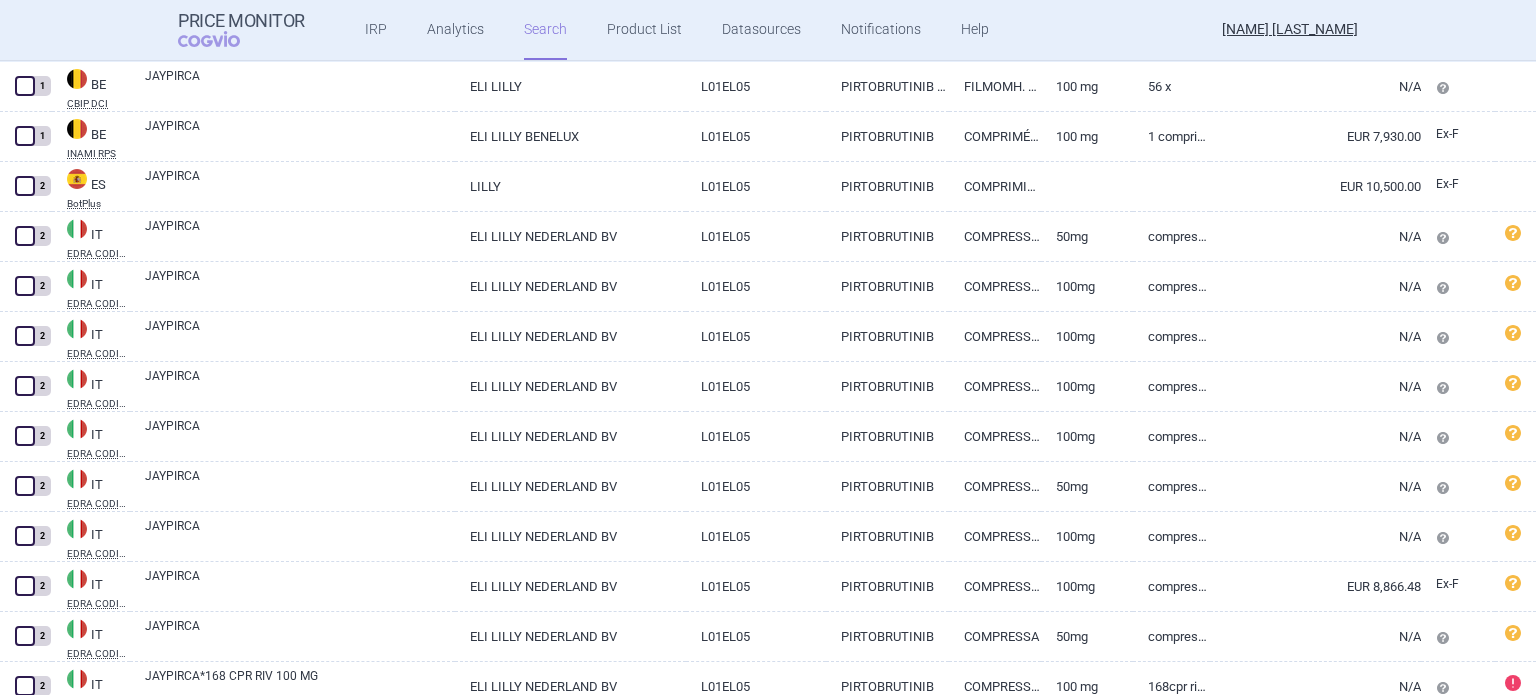 scroll, scrollTop: 364, scrollLeft: 0, axis: vertical 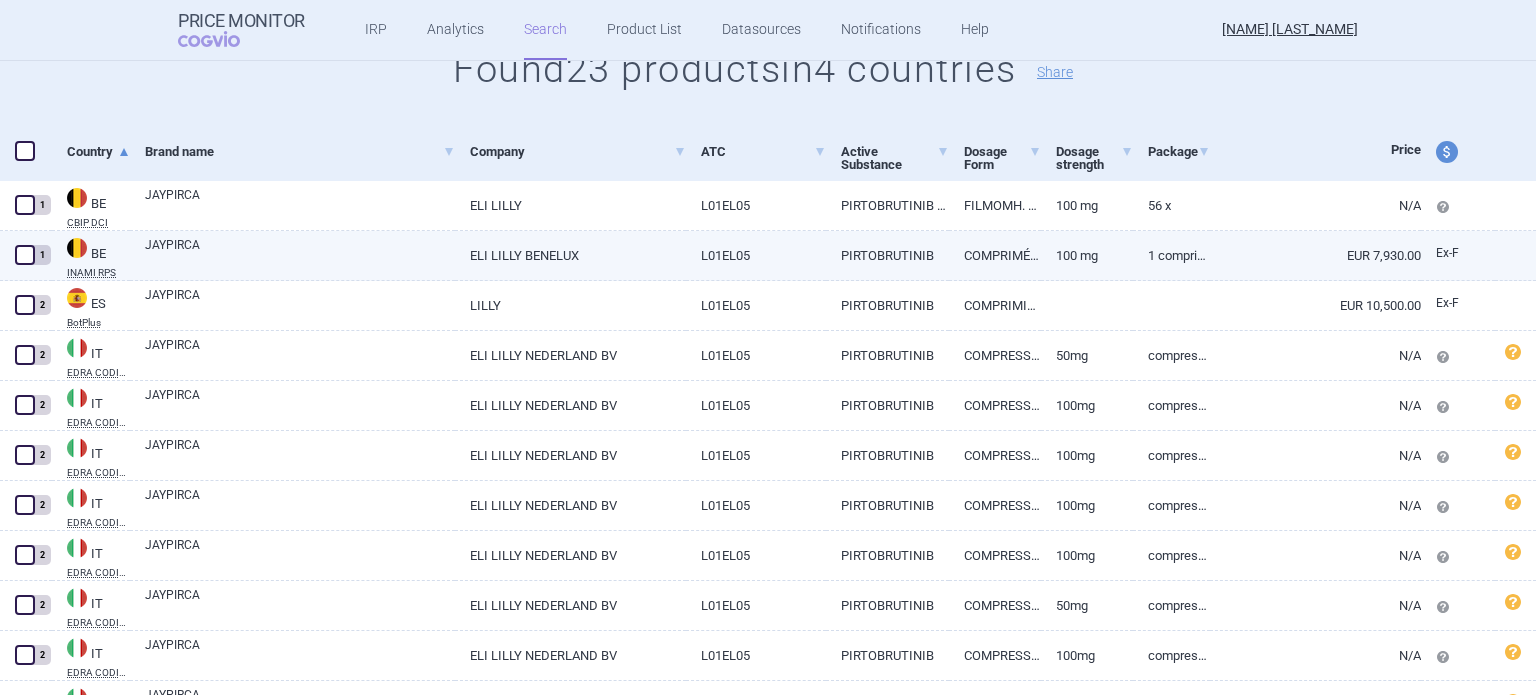click on "1 comprimé pelliculé, 100 mg" at bounding box center [1171, 255] 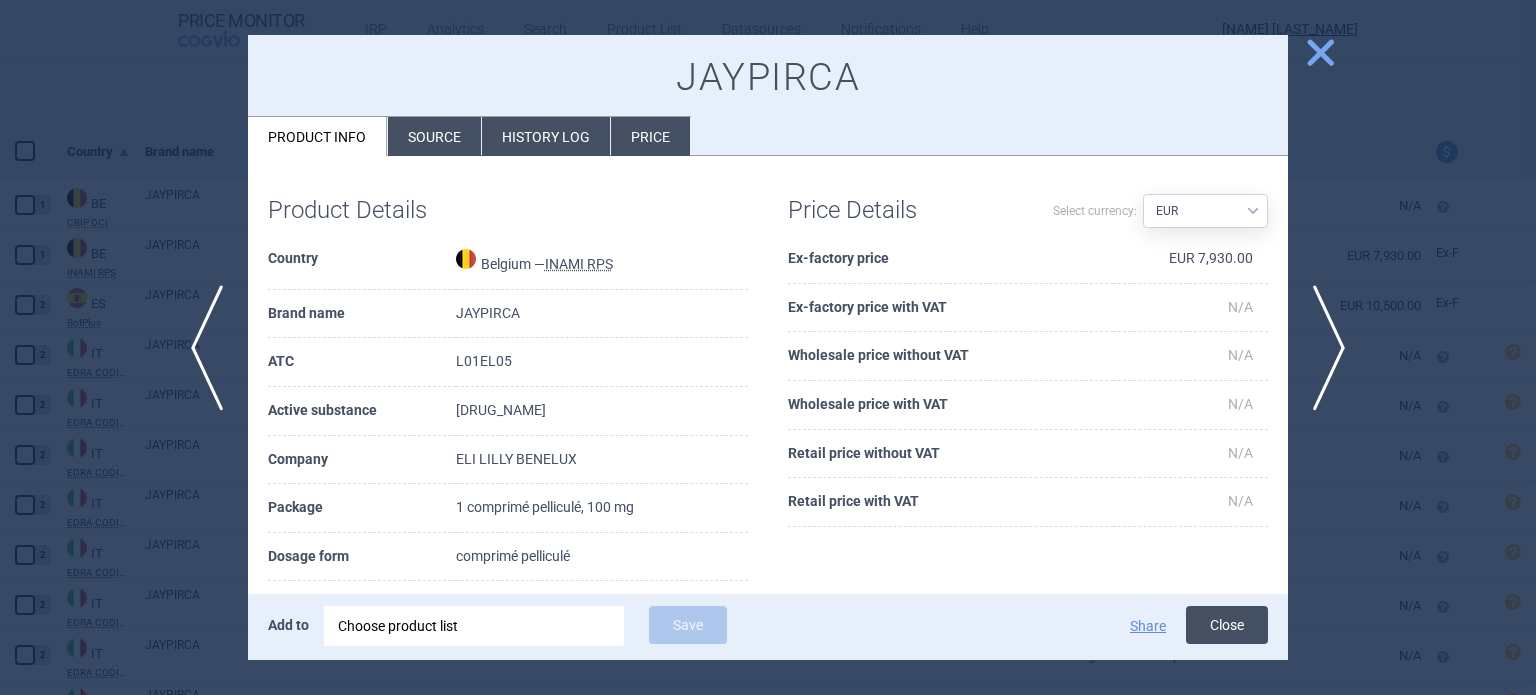 click on "Close" at bounding box center [1227, 625] 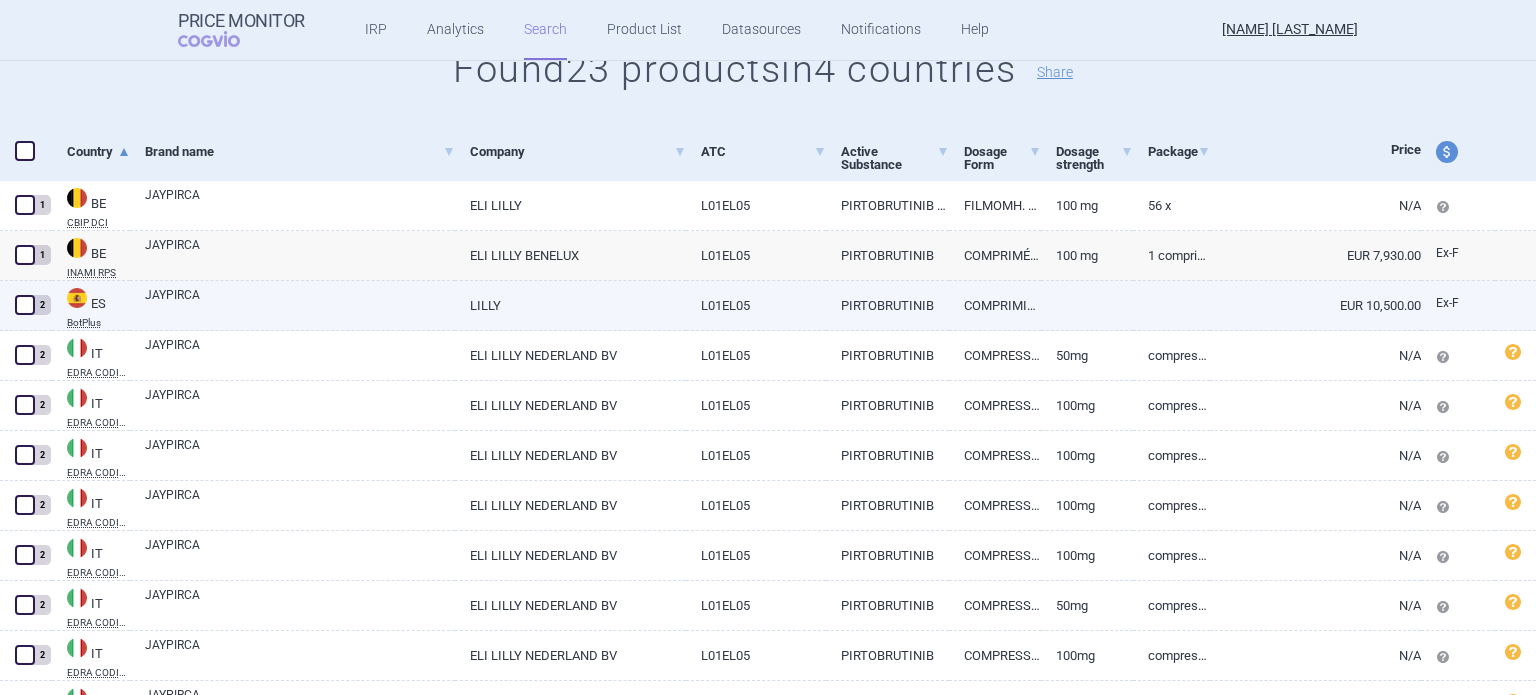 click on "L01EL05" at bounding box center (756, 305) 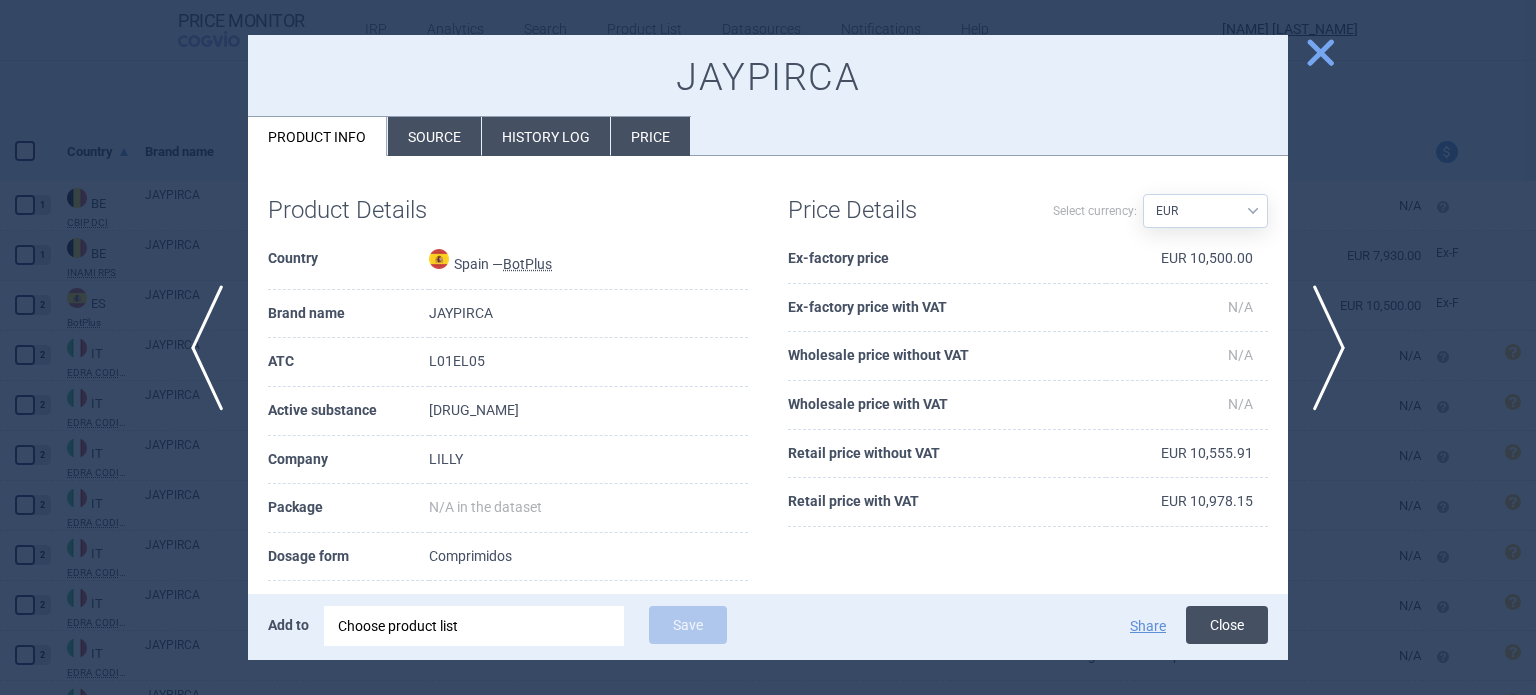 click on "Close" at bounding box center (1227, 625) 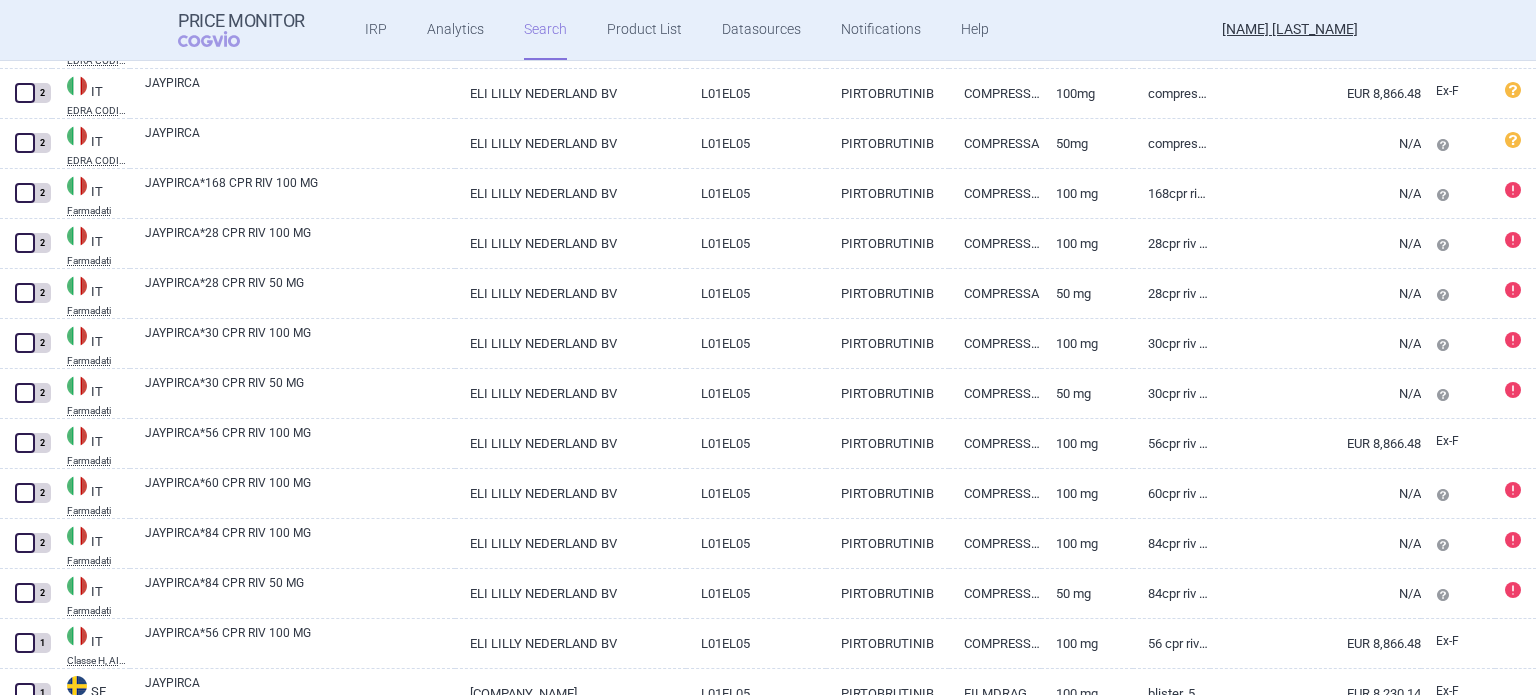 scroll, scrollTop: 1064, scrollLeft: 0, axis: vertical 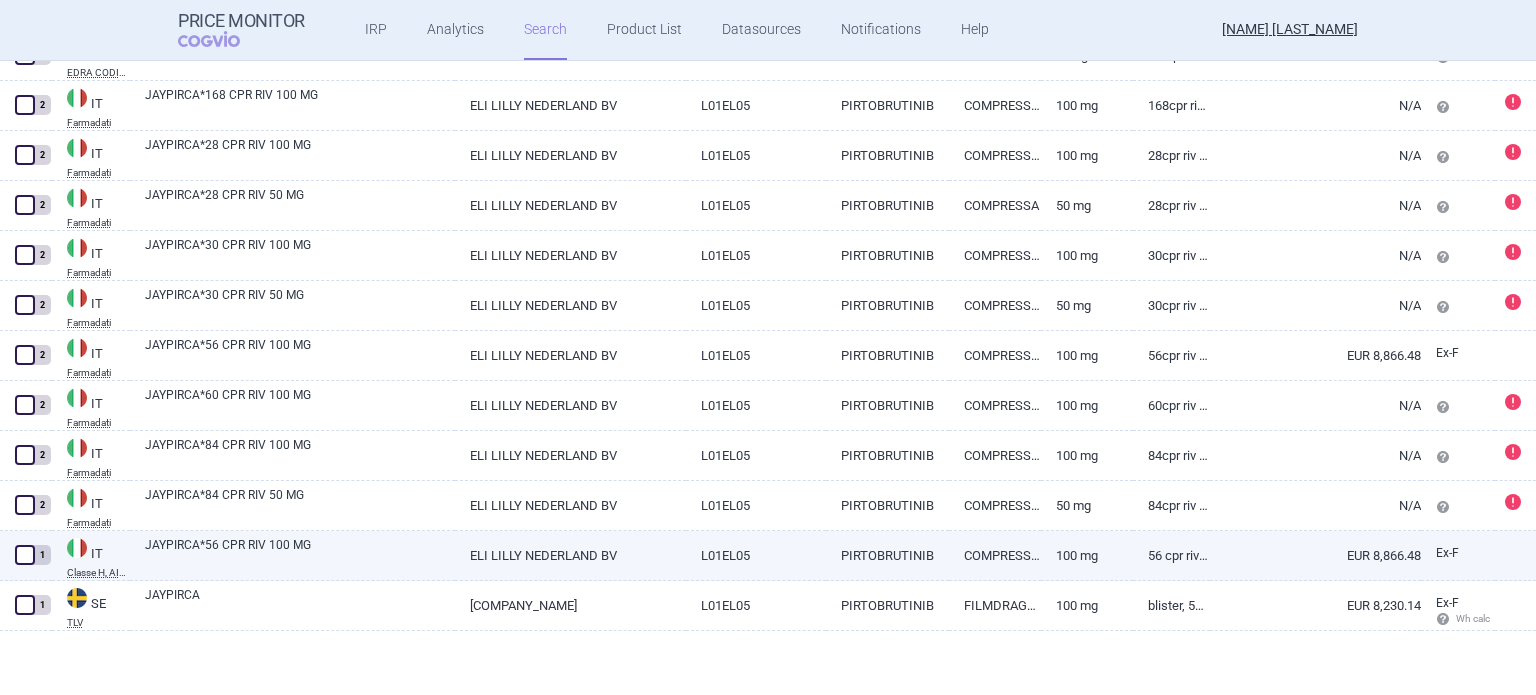 click on "L01EL05" at bounding box center [756, 555] 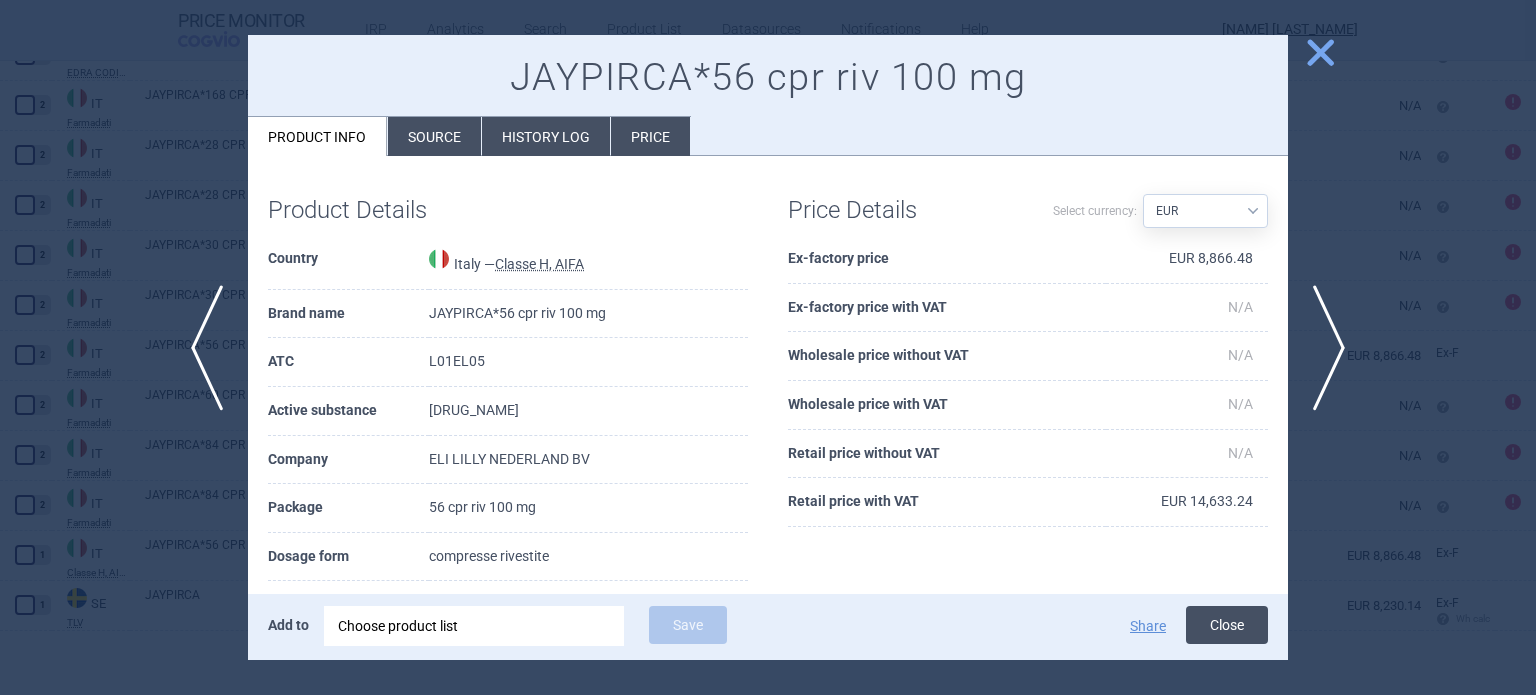 click on "Close" at bounding box center (1227, 625) 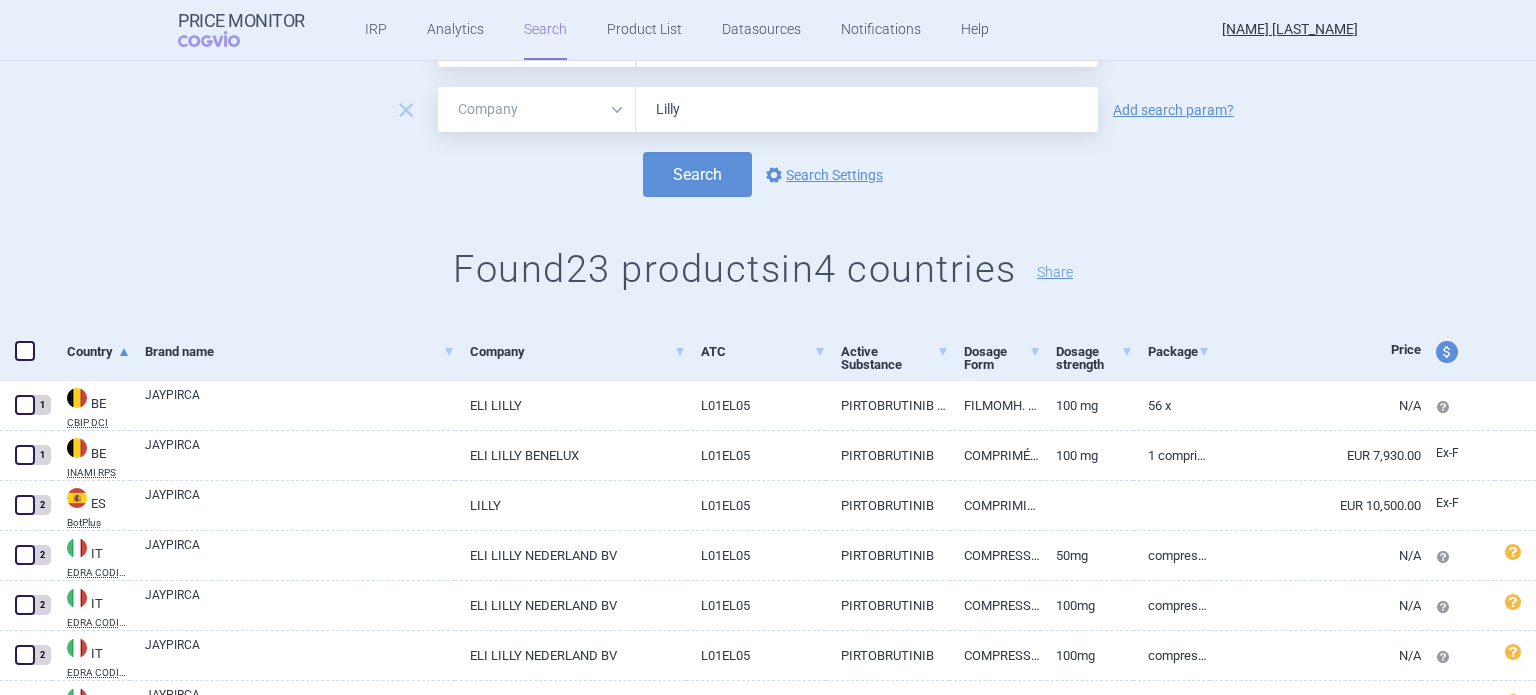 scroll, scrollTop: 264, scrollLeft: 0, axis: vertical 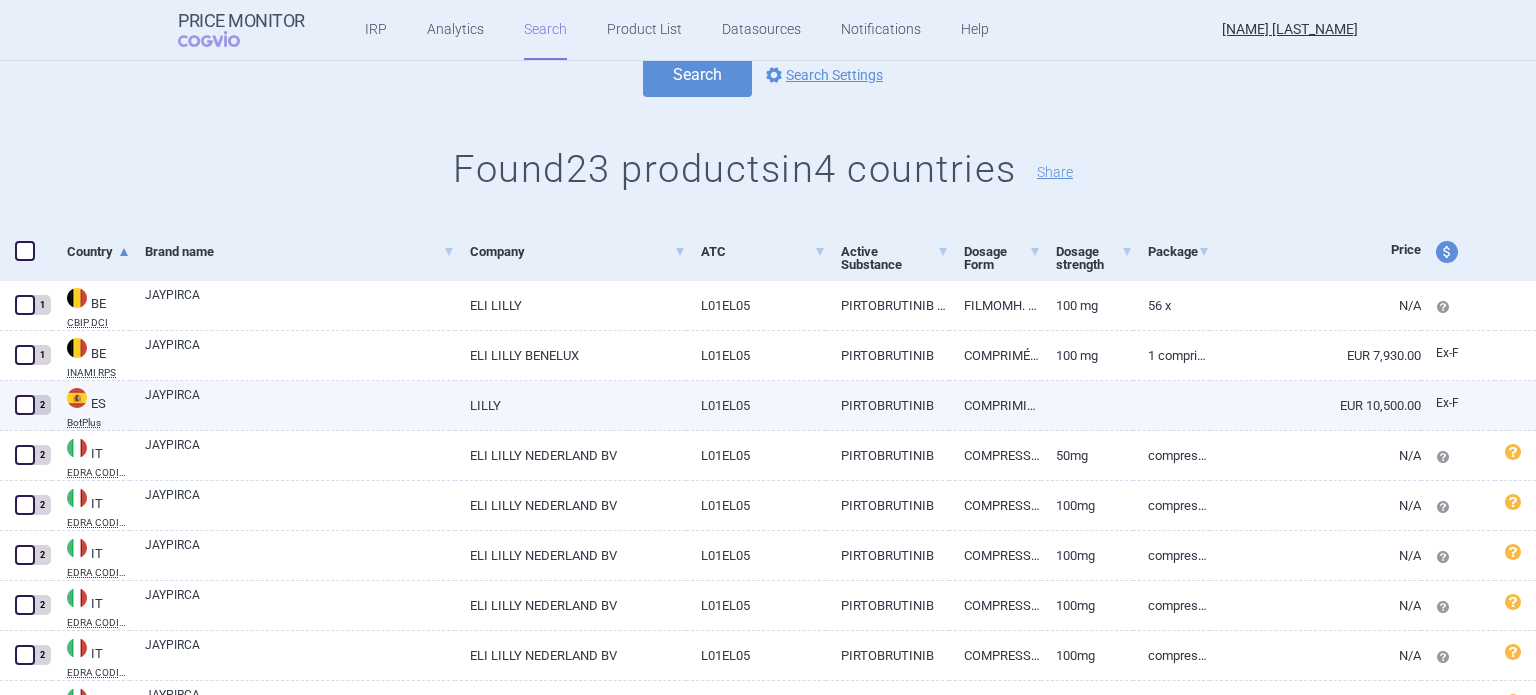 click on "L01EL05" at bounding box center [756, 405] 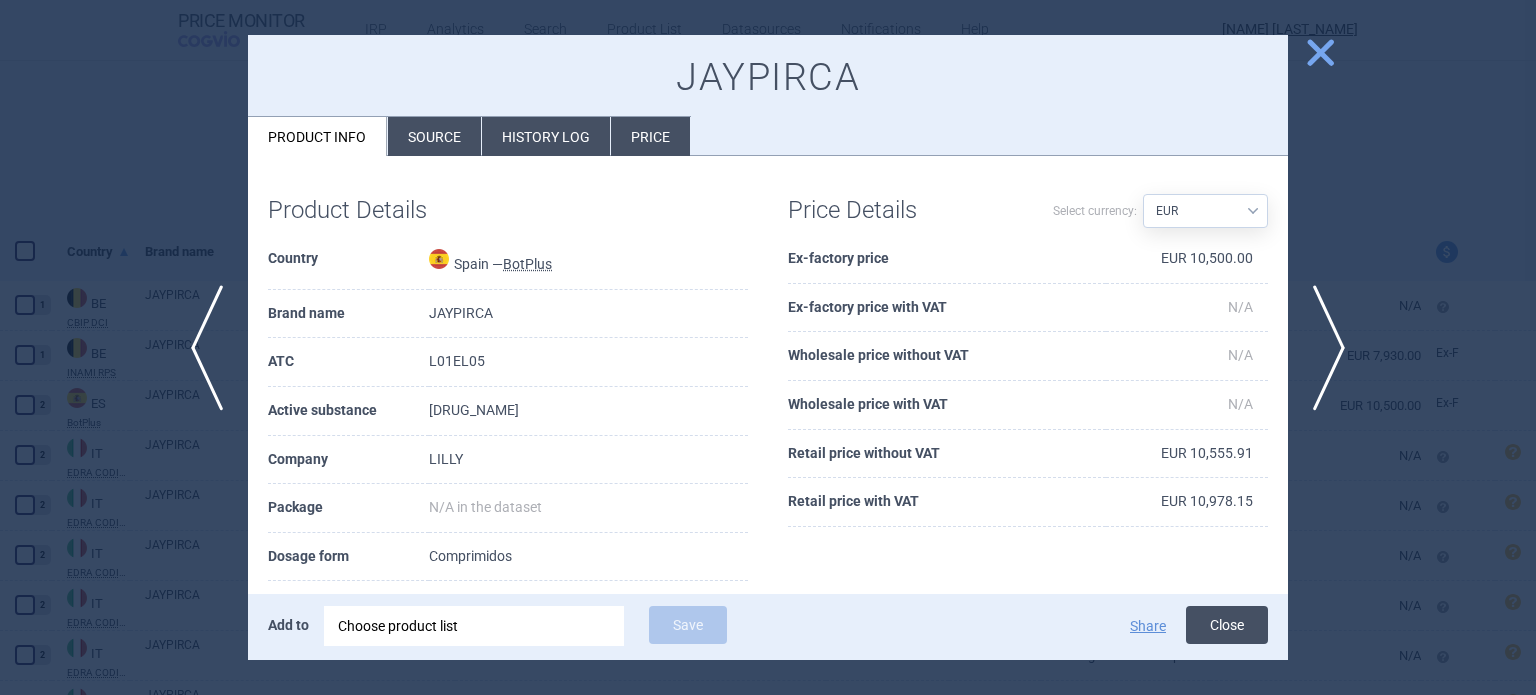 click on "Close" at bounding box center (1227, 625) 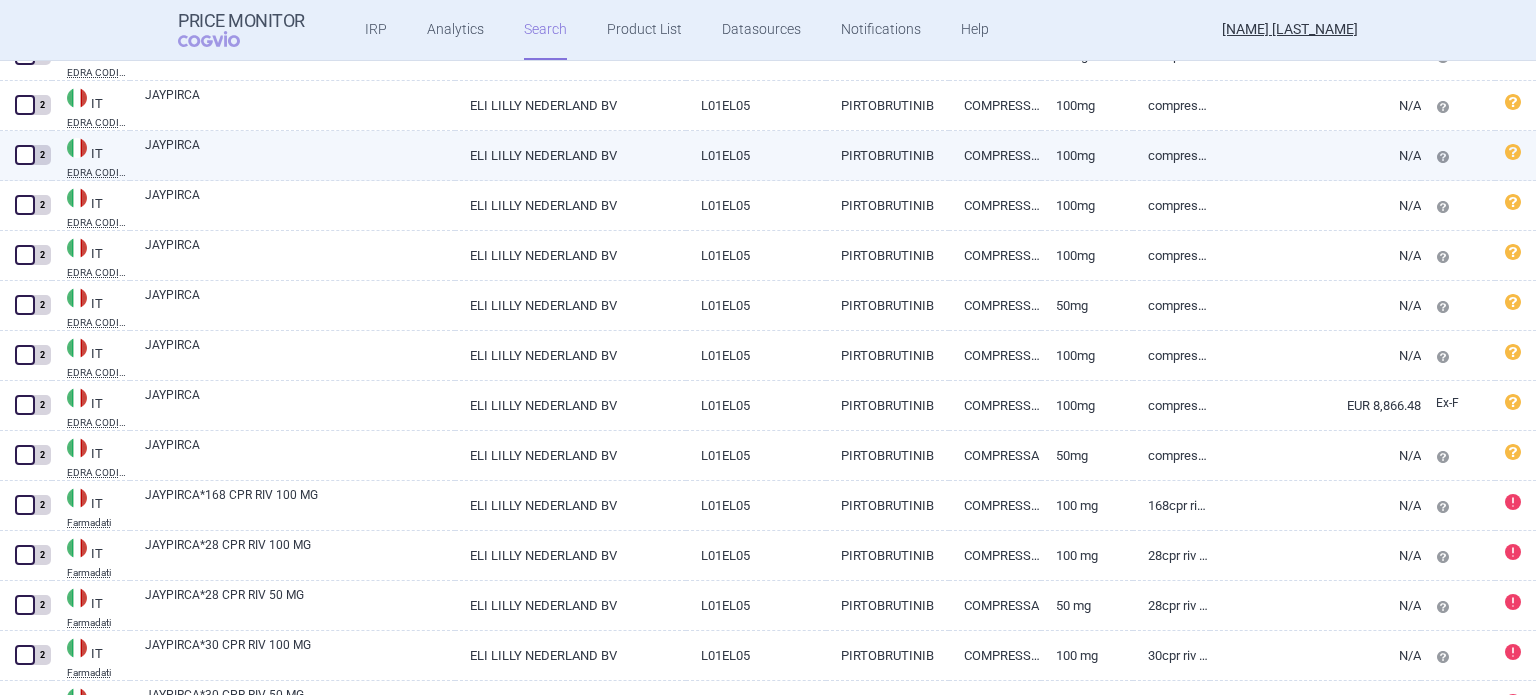 scroll, scrollTop: 1064, scrollLeft: 0, axis: vertical 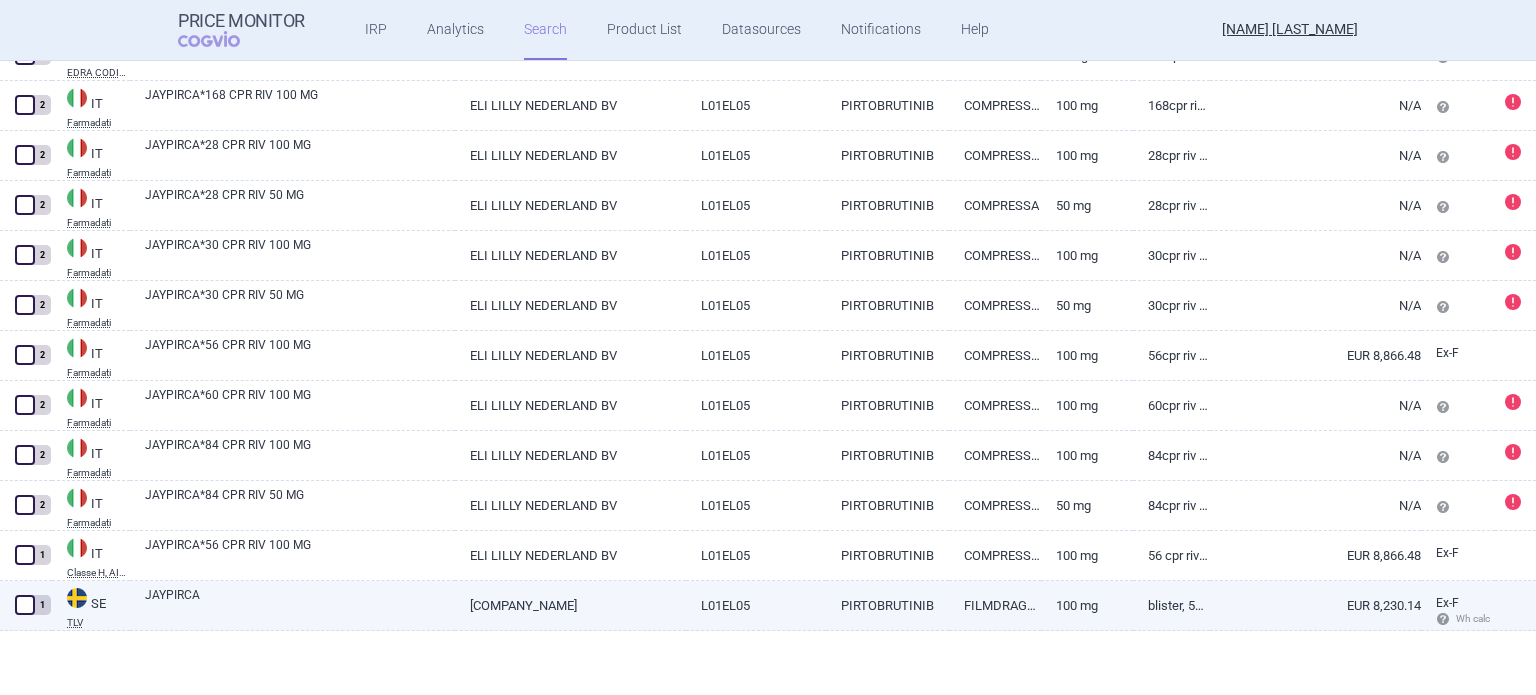 click on "100 mg" at bounding box center (1087, 605) 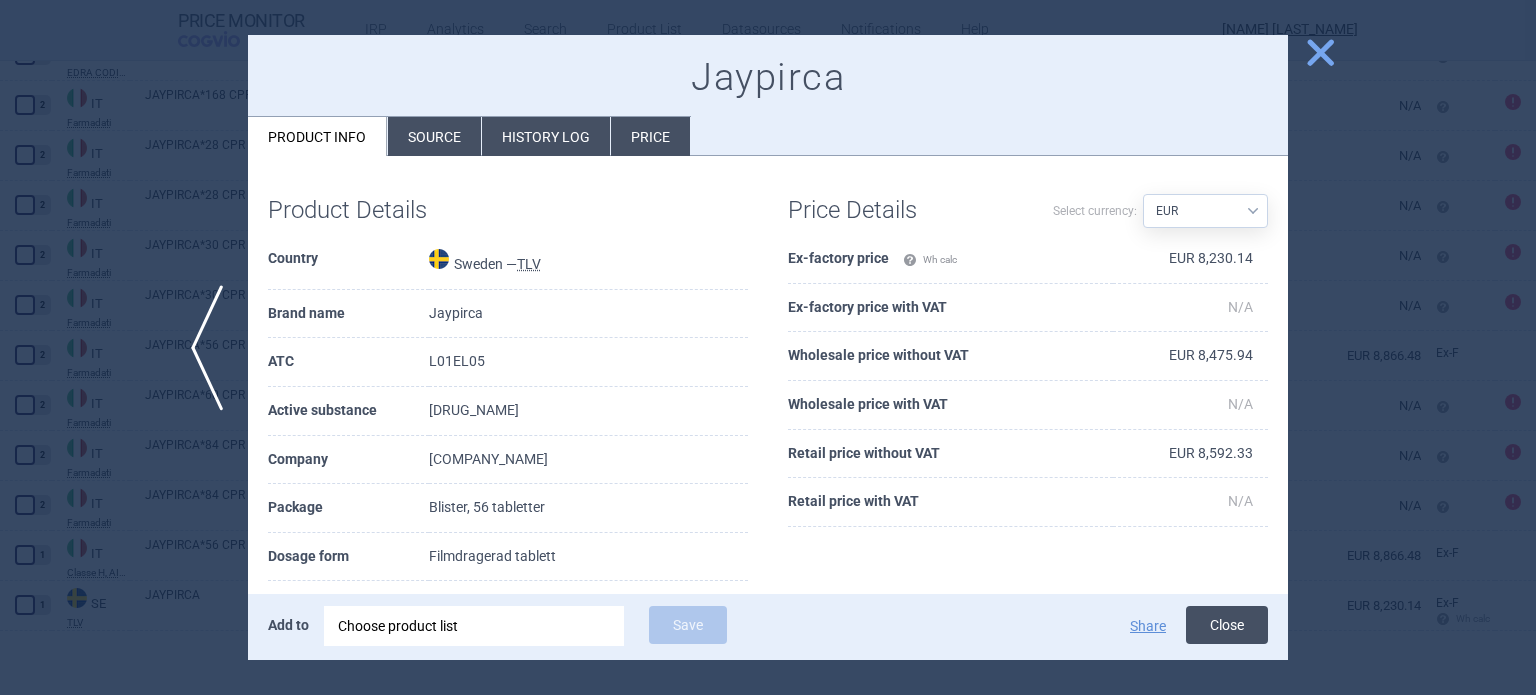 click on "Close" at bounding box center [1227, 625] 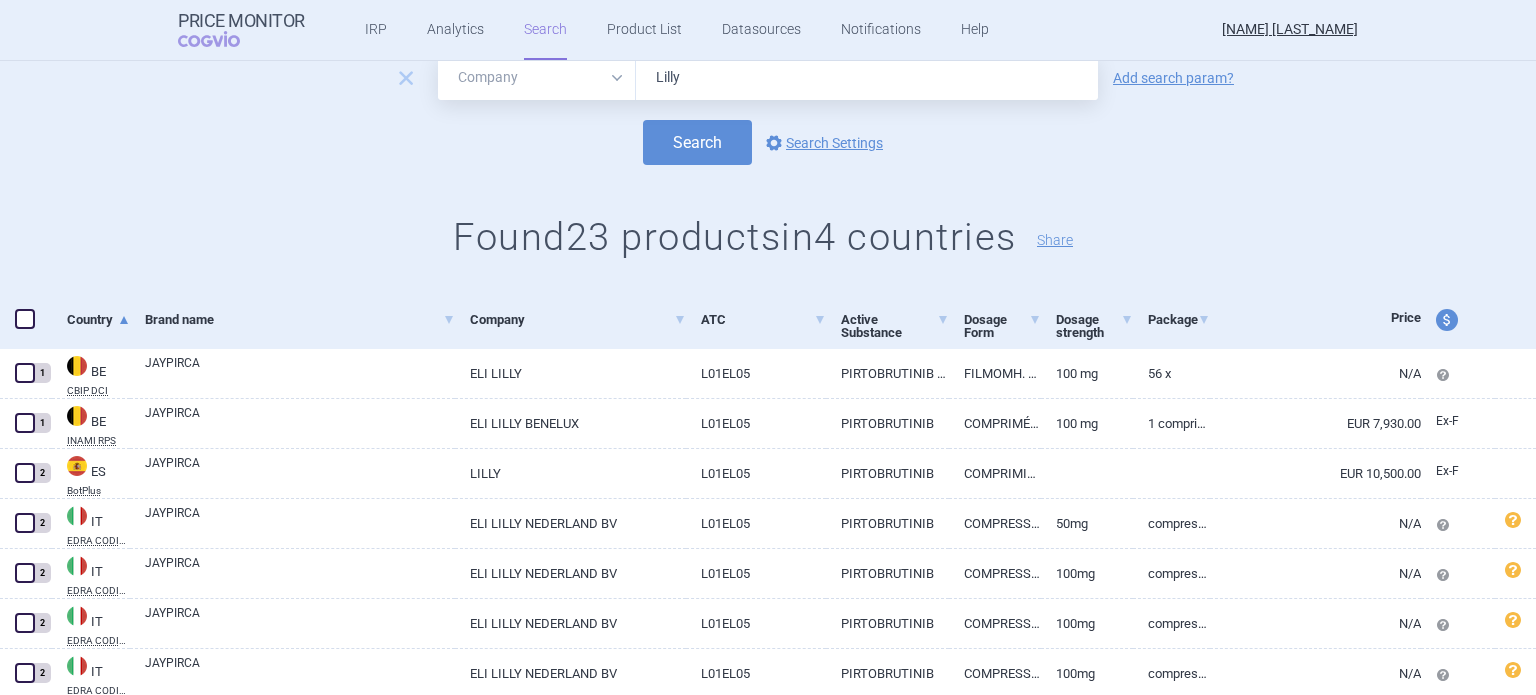 scroll, scrollTop: 200, scrollLeft: 0, axis: vertical 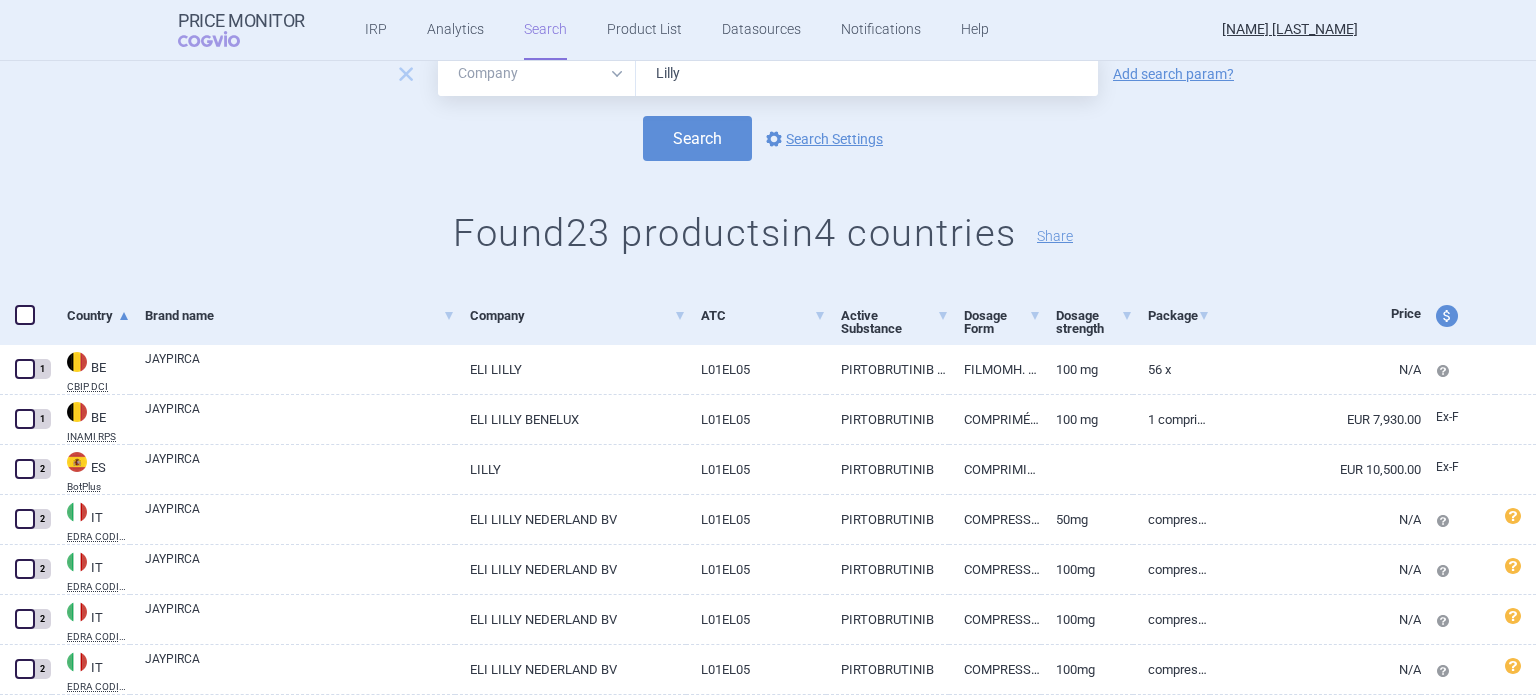 click on "price and currency" at bounding box center (1447, 316) 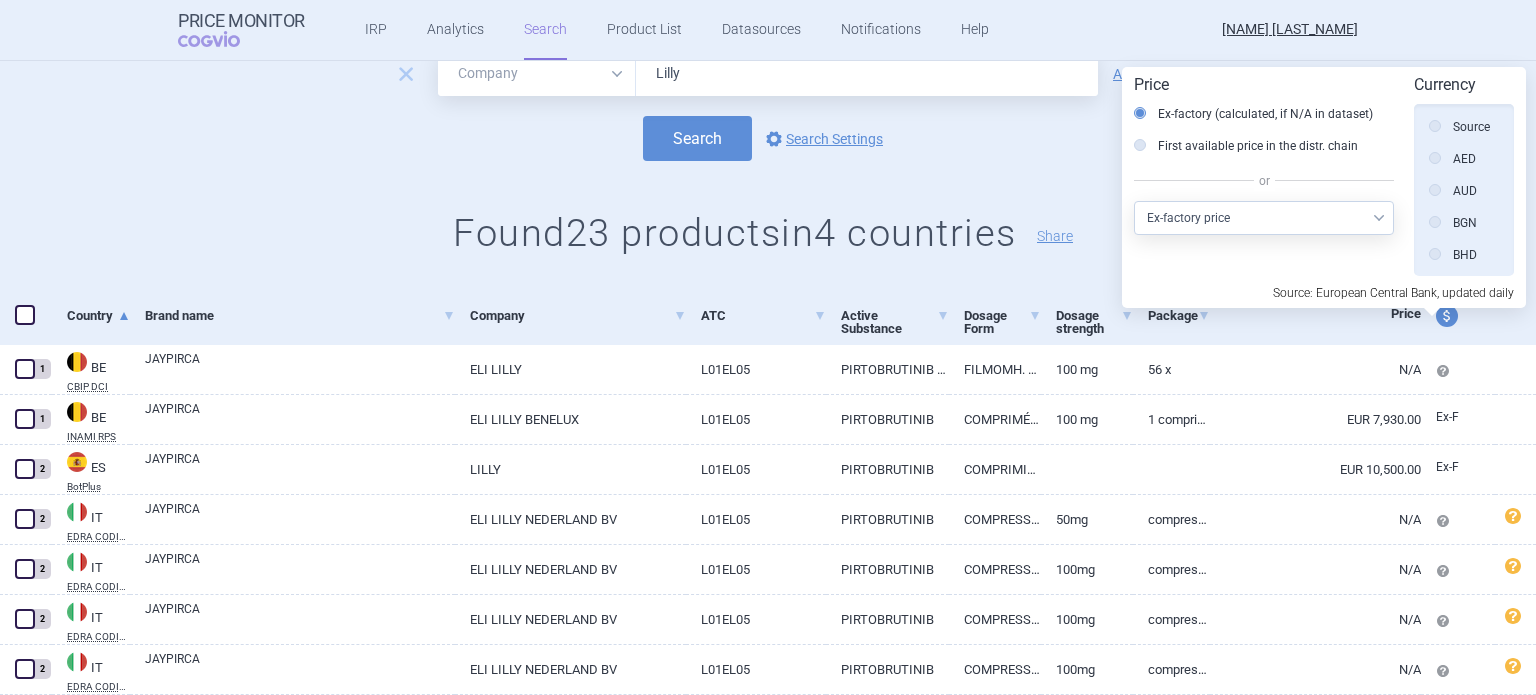 scroll, scrollTop: 451, scrollLeft: 0, axis: vertical 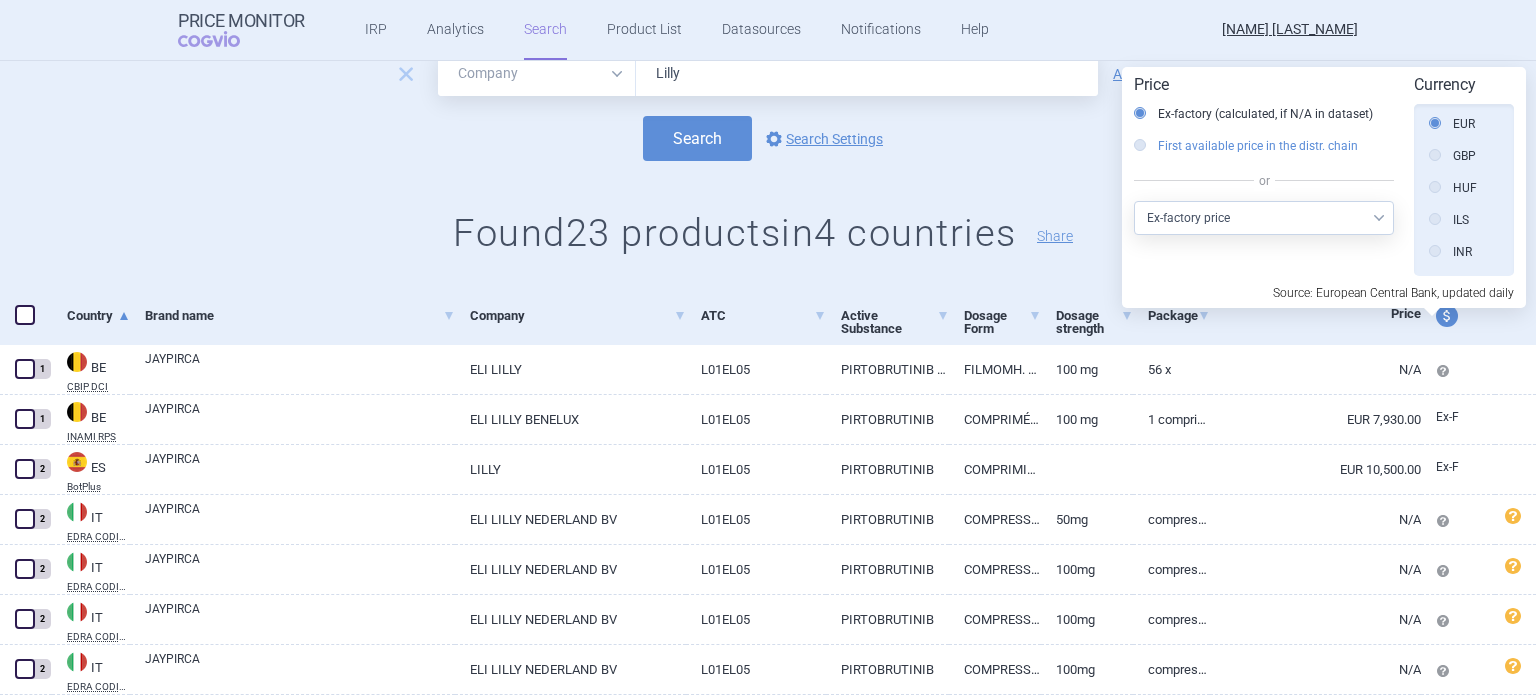 click on "First available price in the distr. chain" at bounding box center [1246, 146] 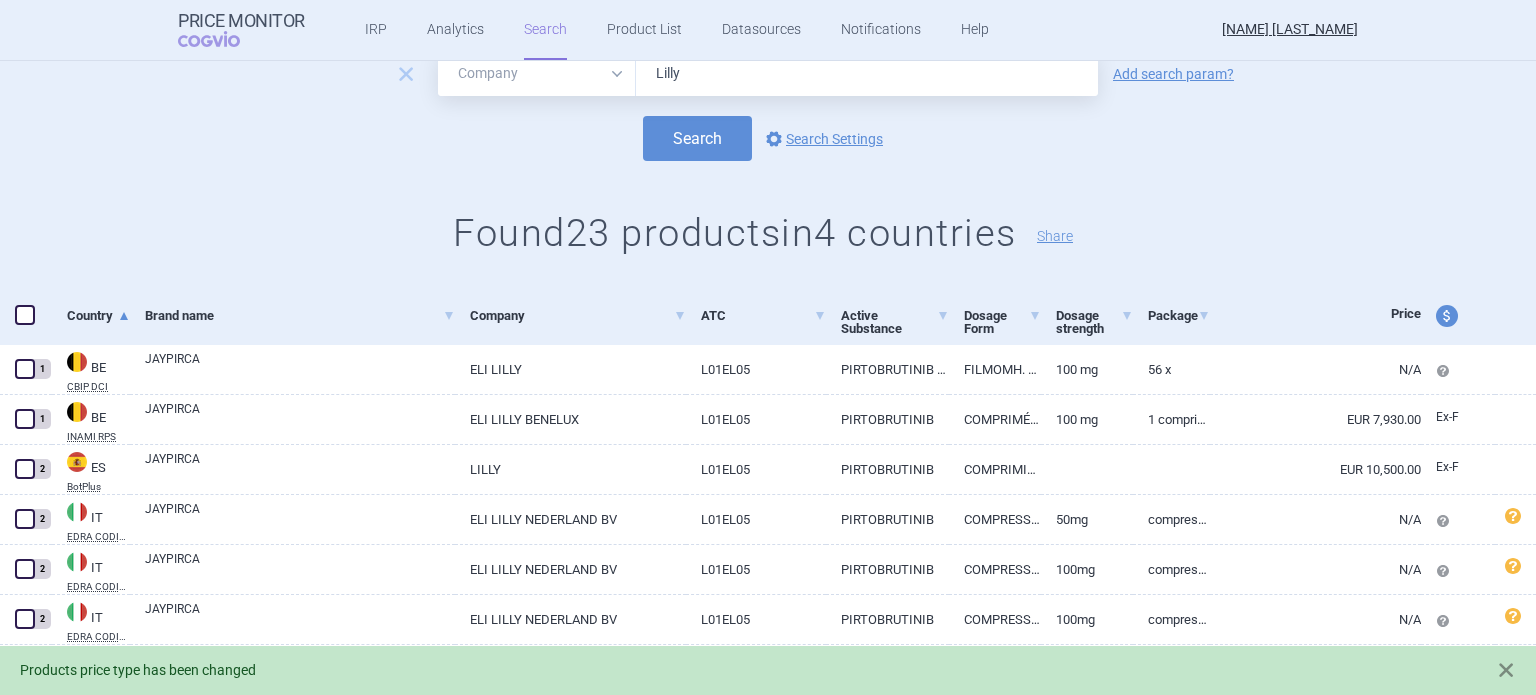click on "price and currency" at bounding box center (1447, 316) 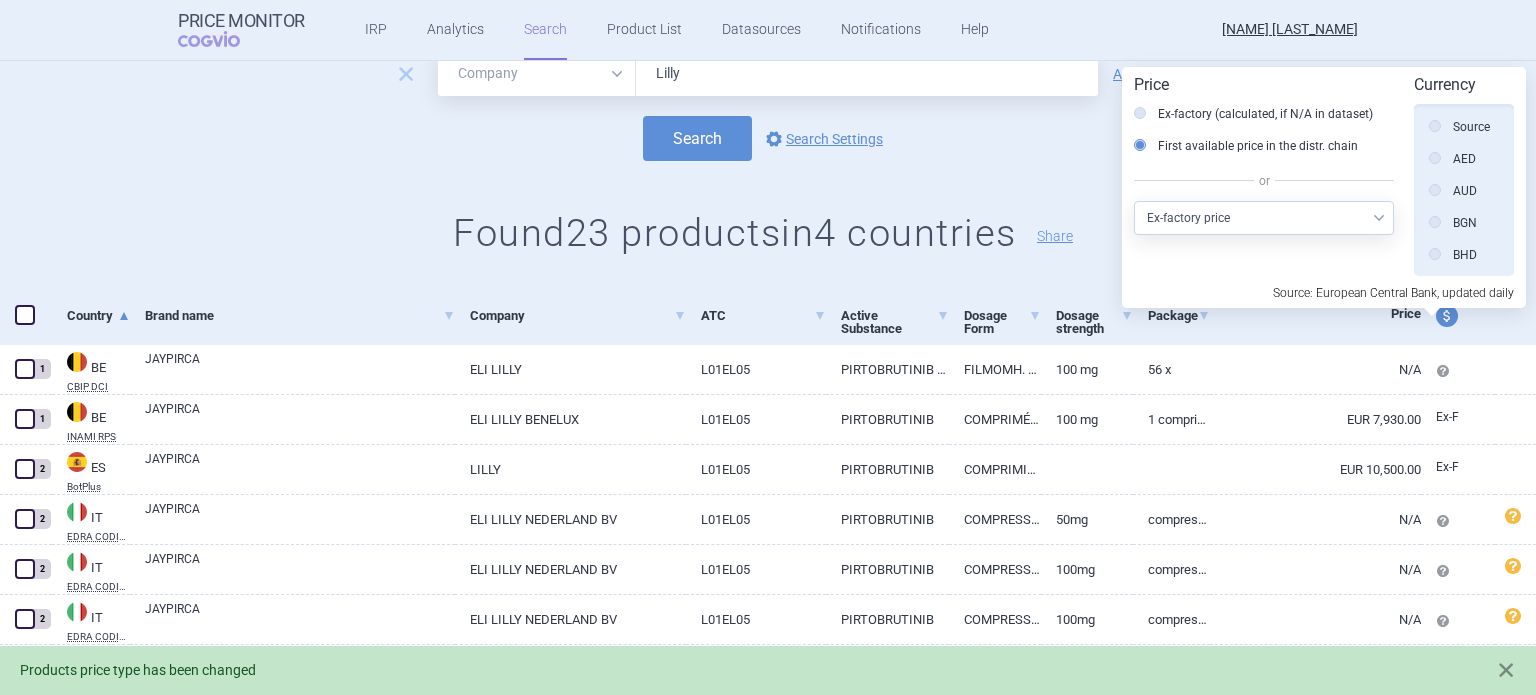 scroll, scrollTop: 451, scrollLeft: 0, axis: vertical 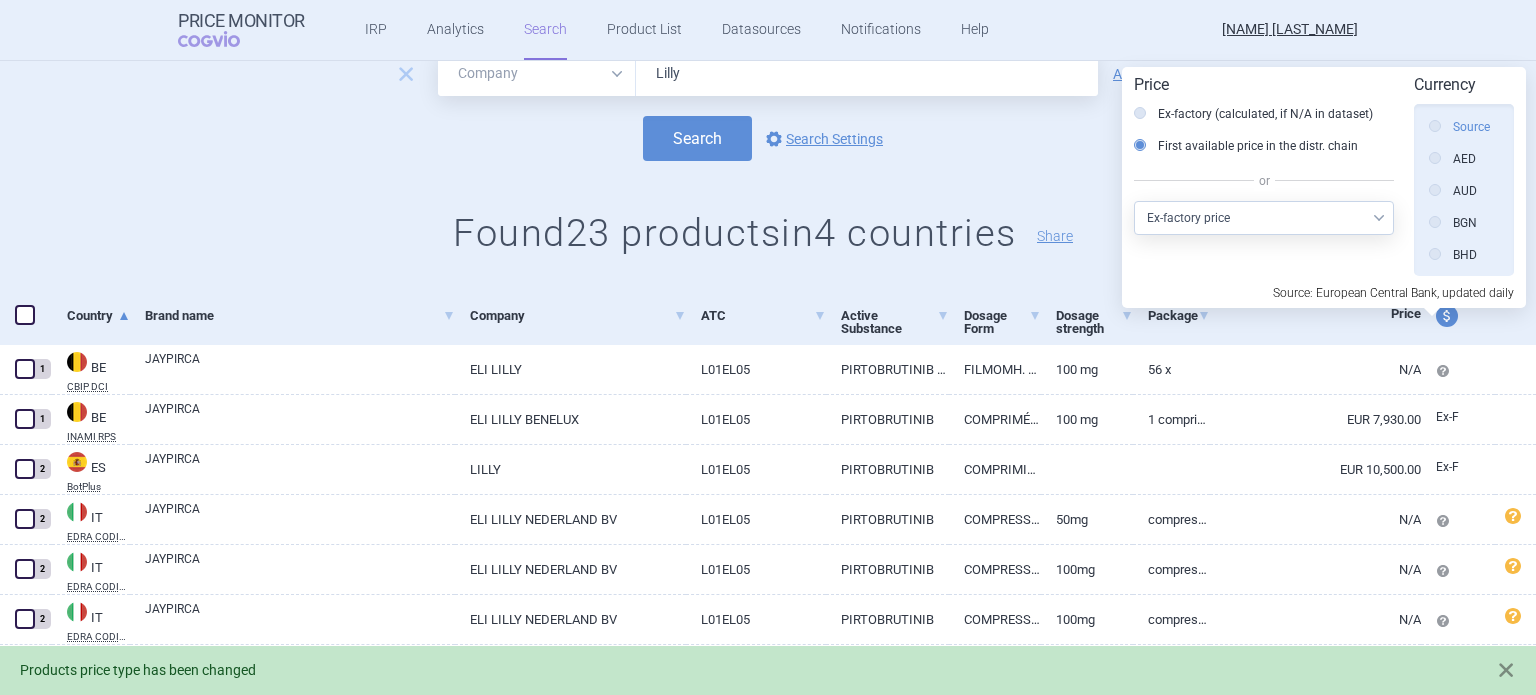 click on "Source" at bounding box center (1459, 127) 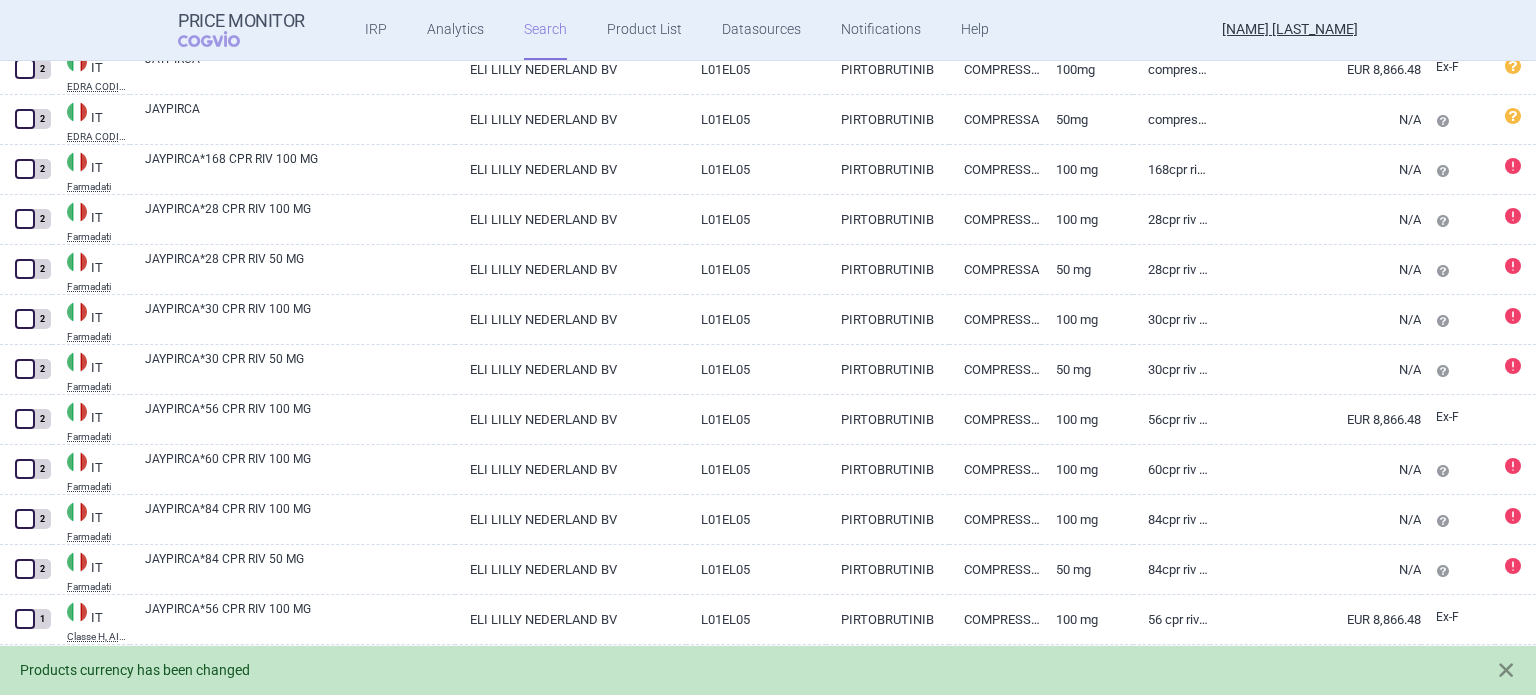 scroll, scrollTop: 1064, scrollLeft: 0, axis: vertical 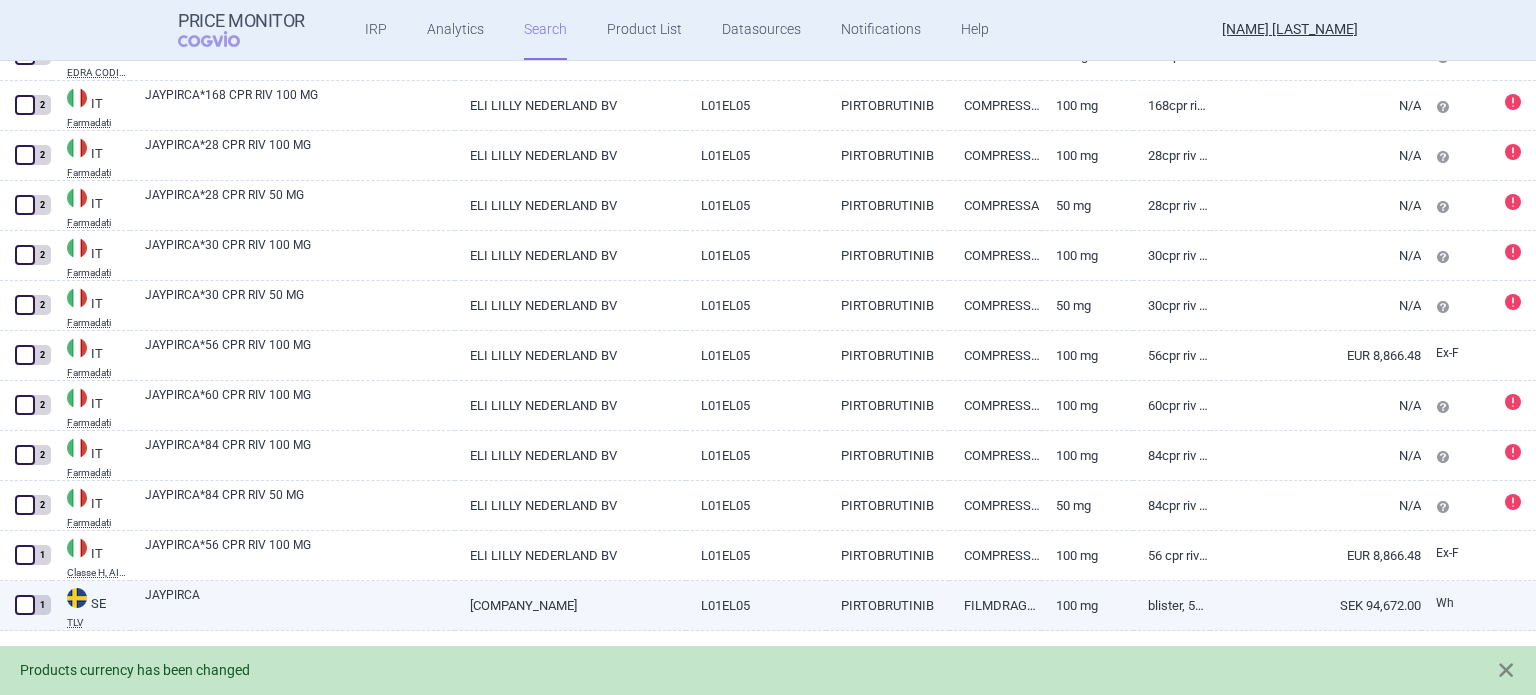 click on "100 mg" at bounding box center (1087, 605) 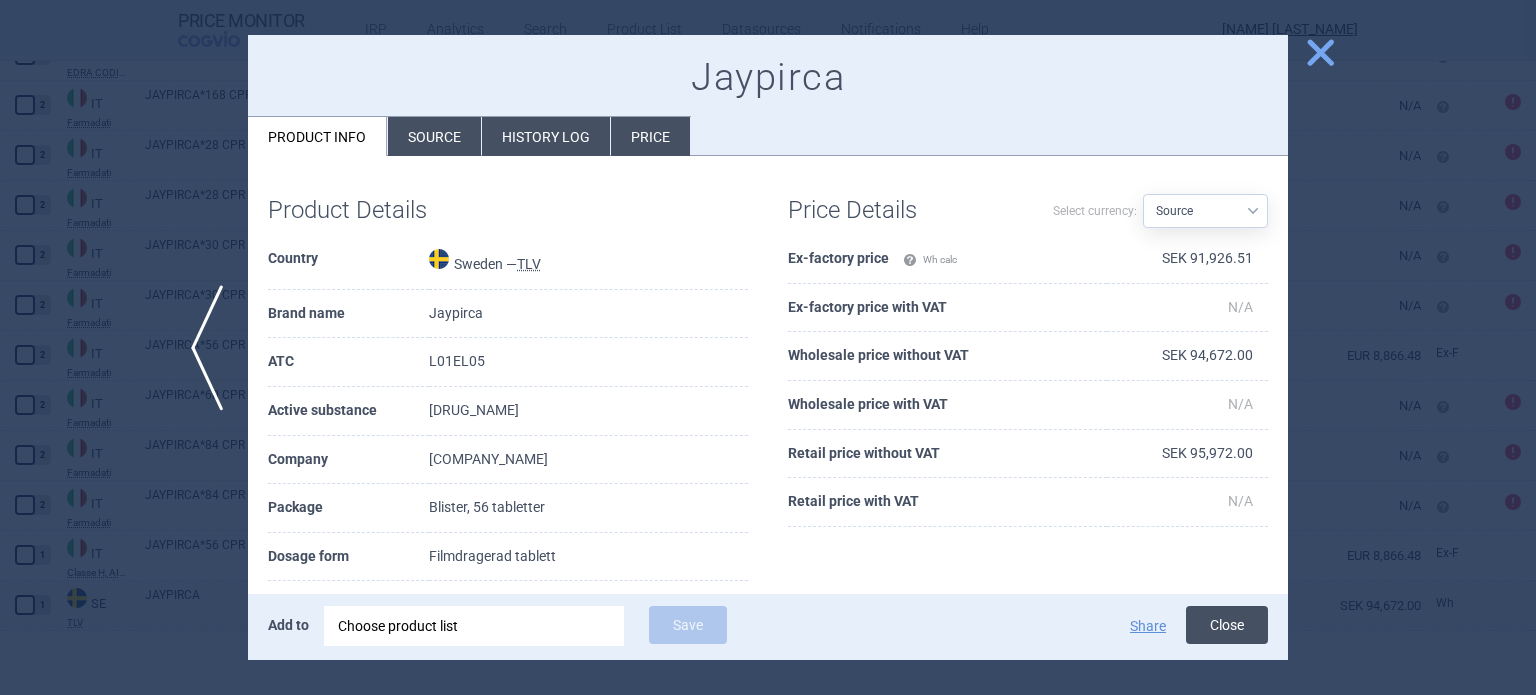click on "Close" at bounding box center (1227, 625) 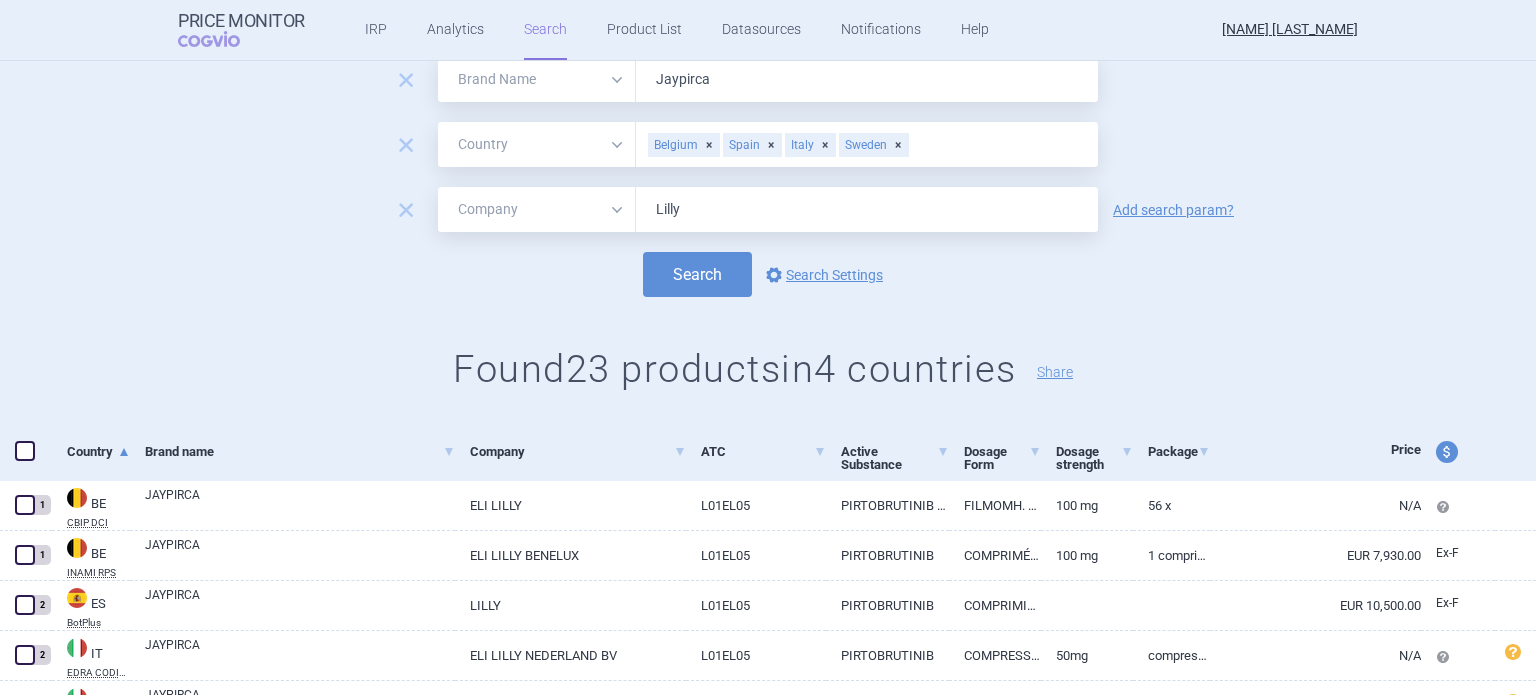 scroll, scrollTop: 100, scrollLeft: 0, axis: vertical 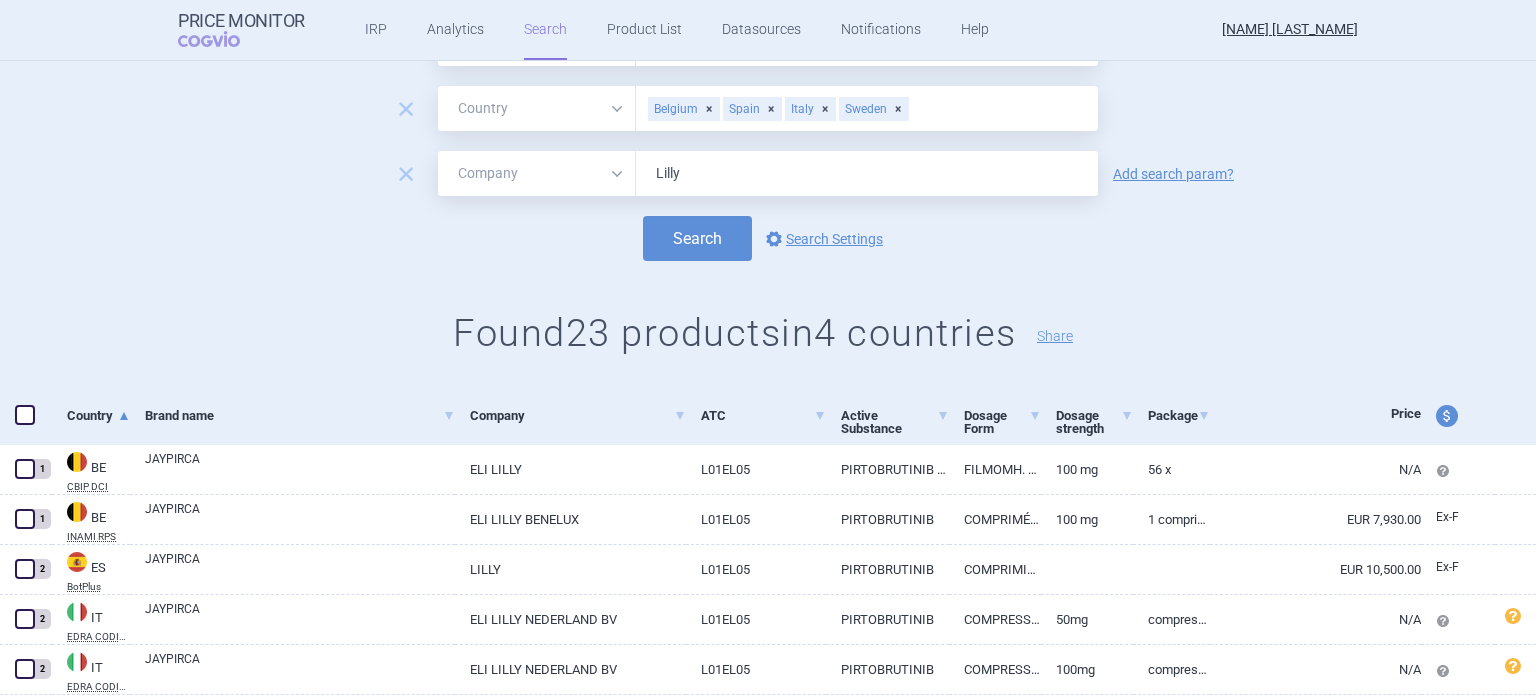 click on "price and currency" at bounding box center (1447, 416) 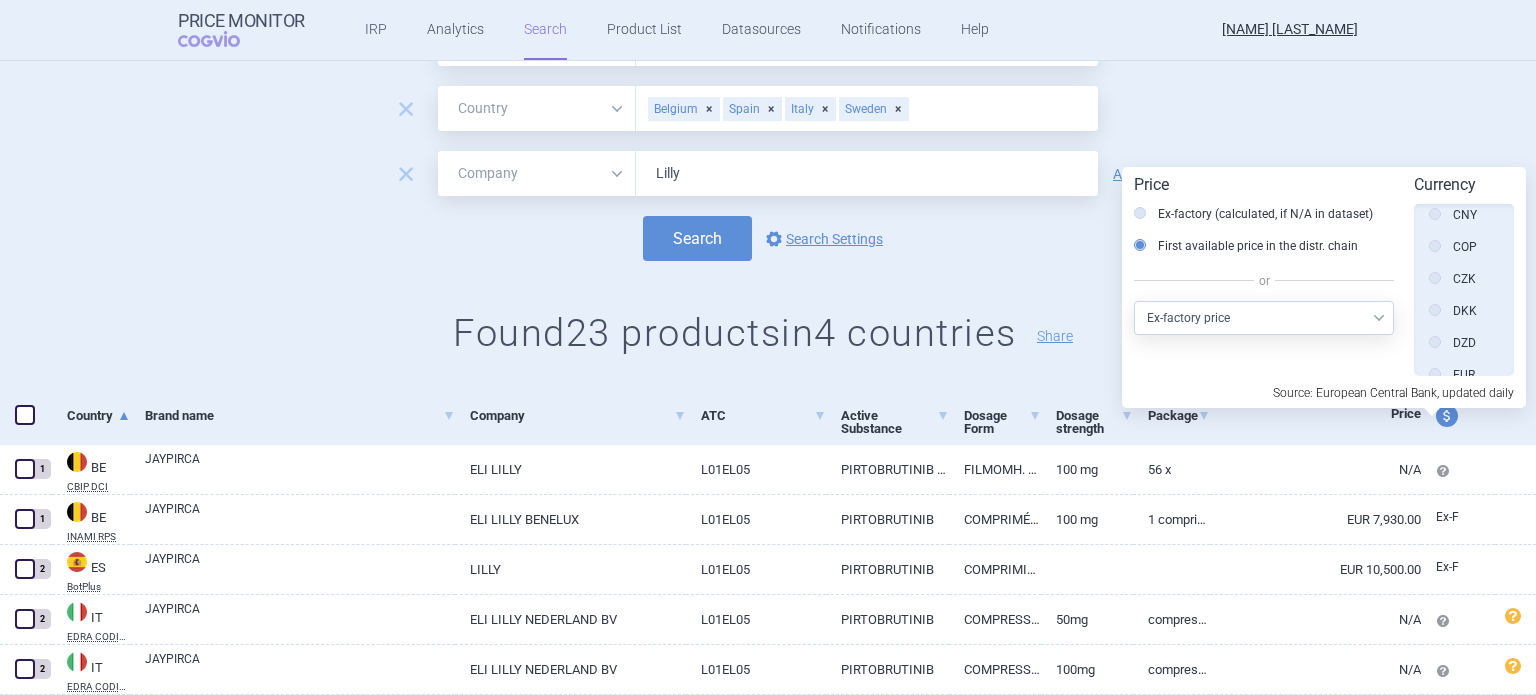 scroll, scrollTop: 400, scrollLeft: 0, axis: vertical 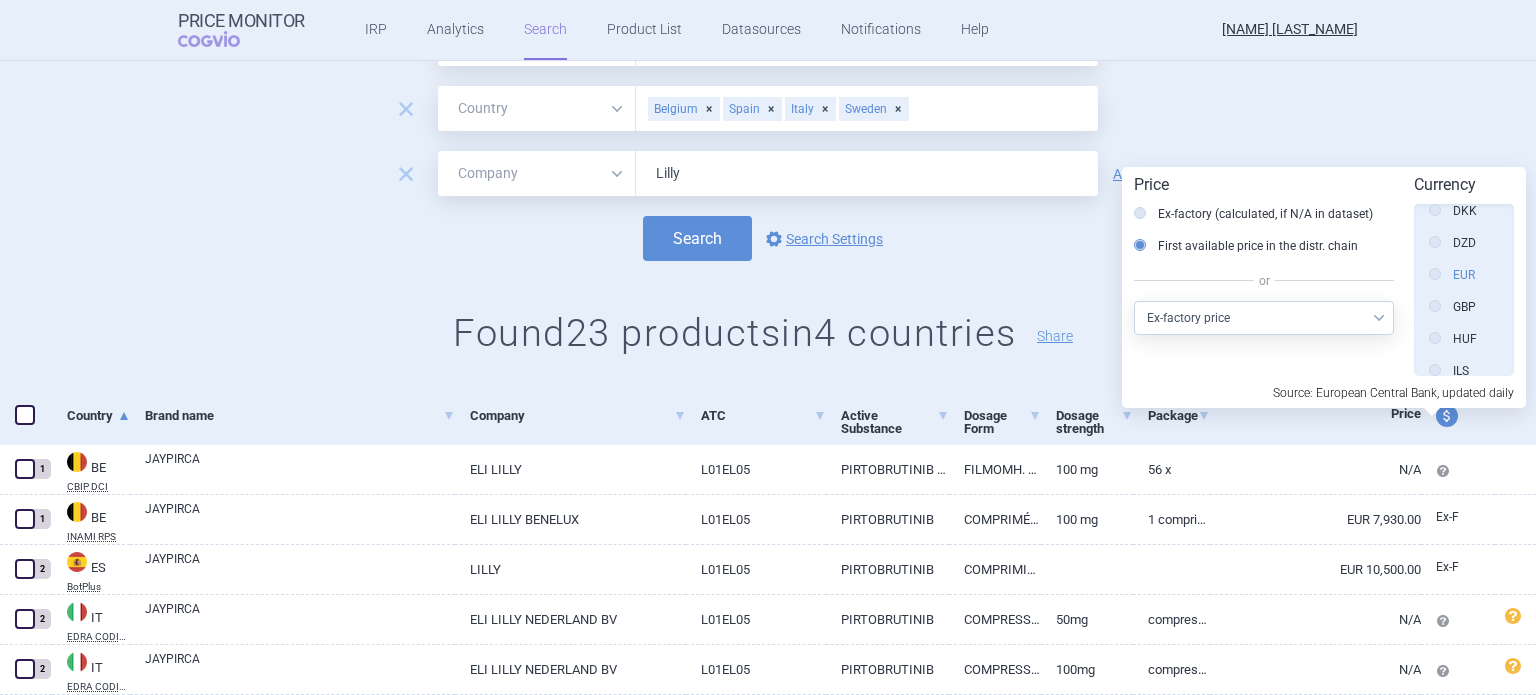 click at bounding box center [1435, 274] 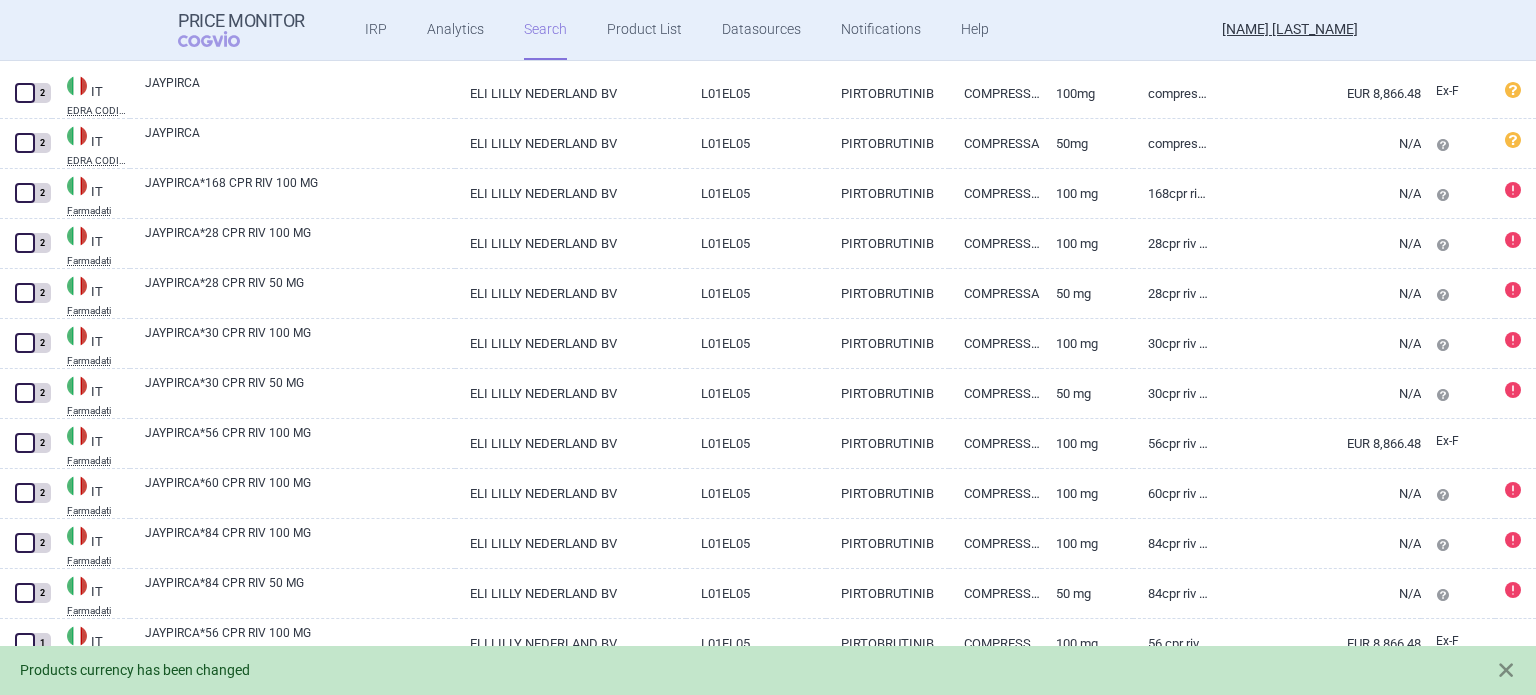 scroll, scrollTop: 1064, scrollLeft: 0, axis: vertical 